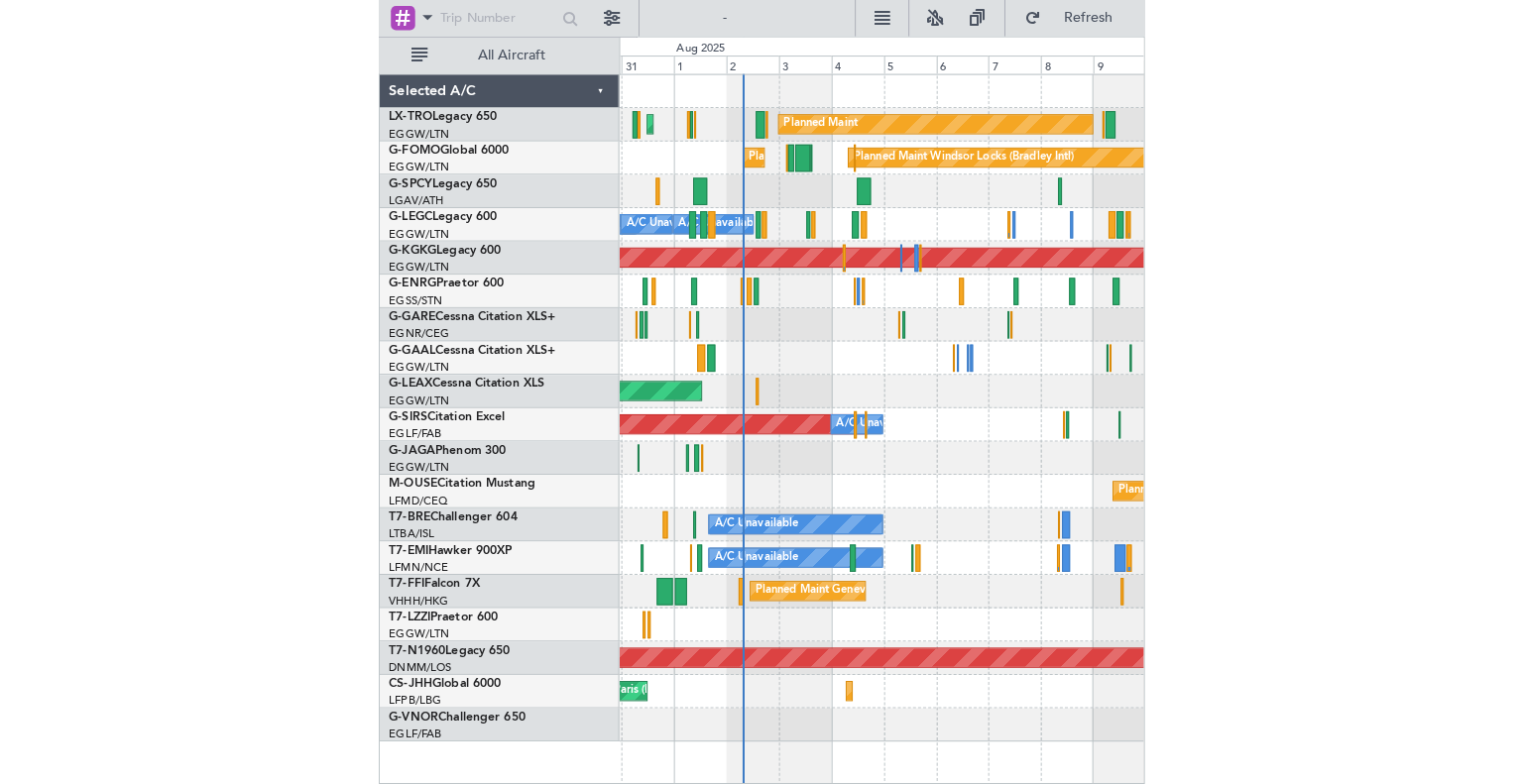 scroll, scrollTop: 0, scrollLeft: 0, axis: both 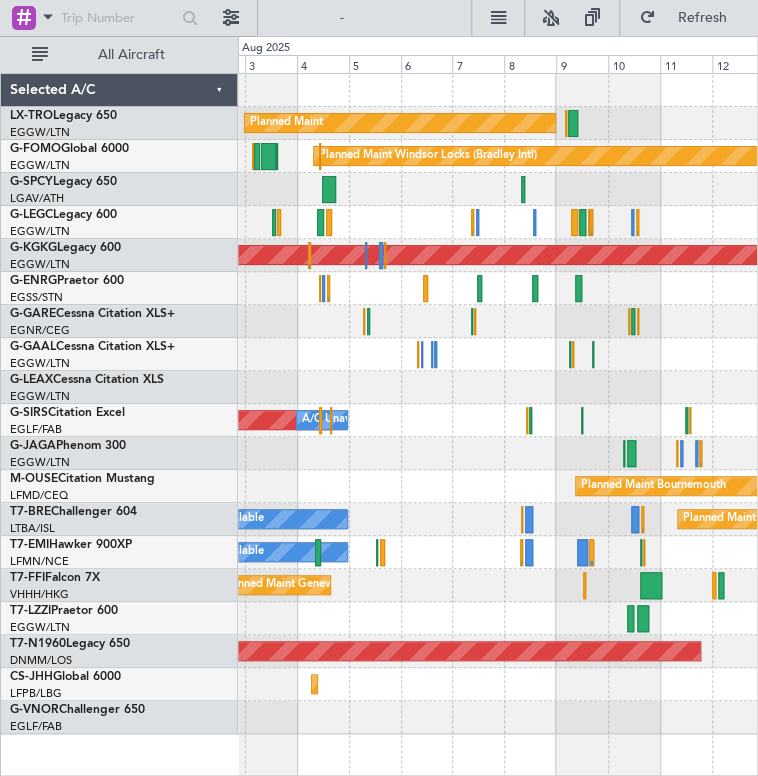 click 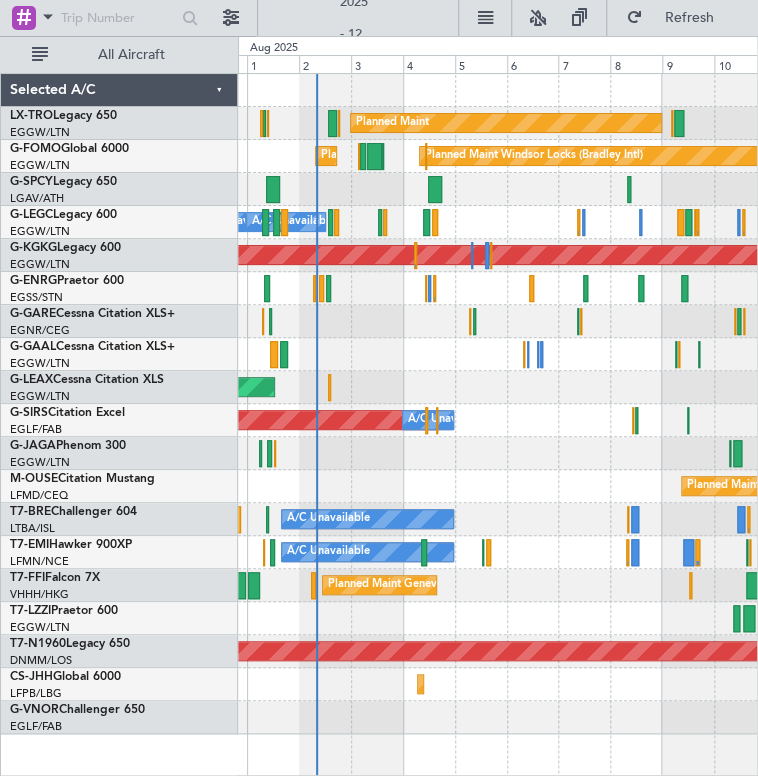 click on "Planned Maint
Unplanned Maint London (Luton)
Planned Maint Windsor Locks (Bradley Intl)
Planned Maint Palma De Mallorca
A/C Unavailable London (Luton)
A/C Unavailable London (Luton)
A/C Unavailable London (Luton)
A/C Unavailable London (Luton)
AOG Maint Istanbul (Ataturk)
Planned Maint Dusseldorf
Planned Maint Oxford (Kidlington)
A/C Unavailable
Planned Maint Bournemouth
A/C Unavailable
Planned Maint Warsaw (Modlin)
A/C Unavailable
Planned Maint Zurich
Planned Maint Geneva (Cointrin)
Planned Maint Hong Kong (Hong Kong Intl)
Planned Maint London (Stansted)
Planned Maint Paris (Le Bourget)
Planned Maint Paris (Le Bourget)" 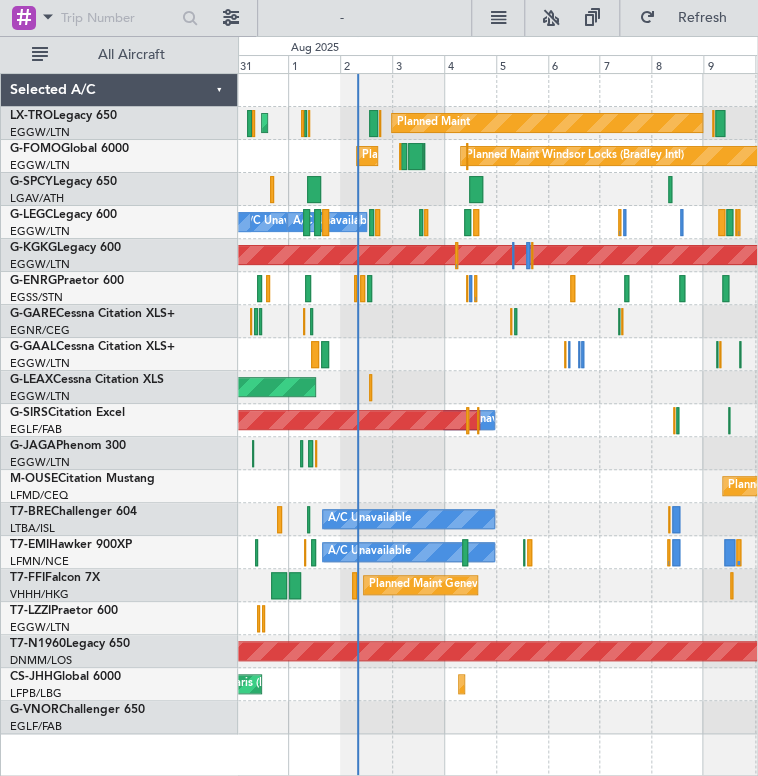 click on "Planned Maint
Unplanned Maint [CITY] ([CITY])
Planned Maint [CITY] ([CITY])
Planned Maint [CITY]
Planned Maint [CITY] ([CITY])
A/C Unavailable [CITY] ([CITY])
A/C Unavailable [CITY] ([CITY])
A/C Unavailable [CITY] ([CITY])
AOG Maint [CITY] ([CITY])
AOG Maint [CITY]
Planned Maint [CITY]
A/C Unavailable
Planned Maint [CITY]
Planned Maint [CITY]
Planned Maint [CITY]
A/C Unavailable
Planned Maint [CITY]
Planned Maint [CITY]
Planned Maint [CITY]
Planned Maint [CITY]" 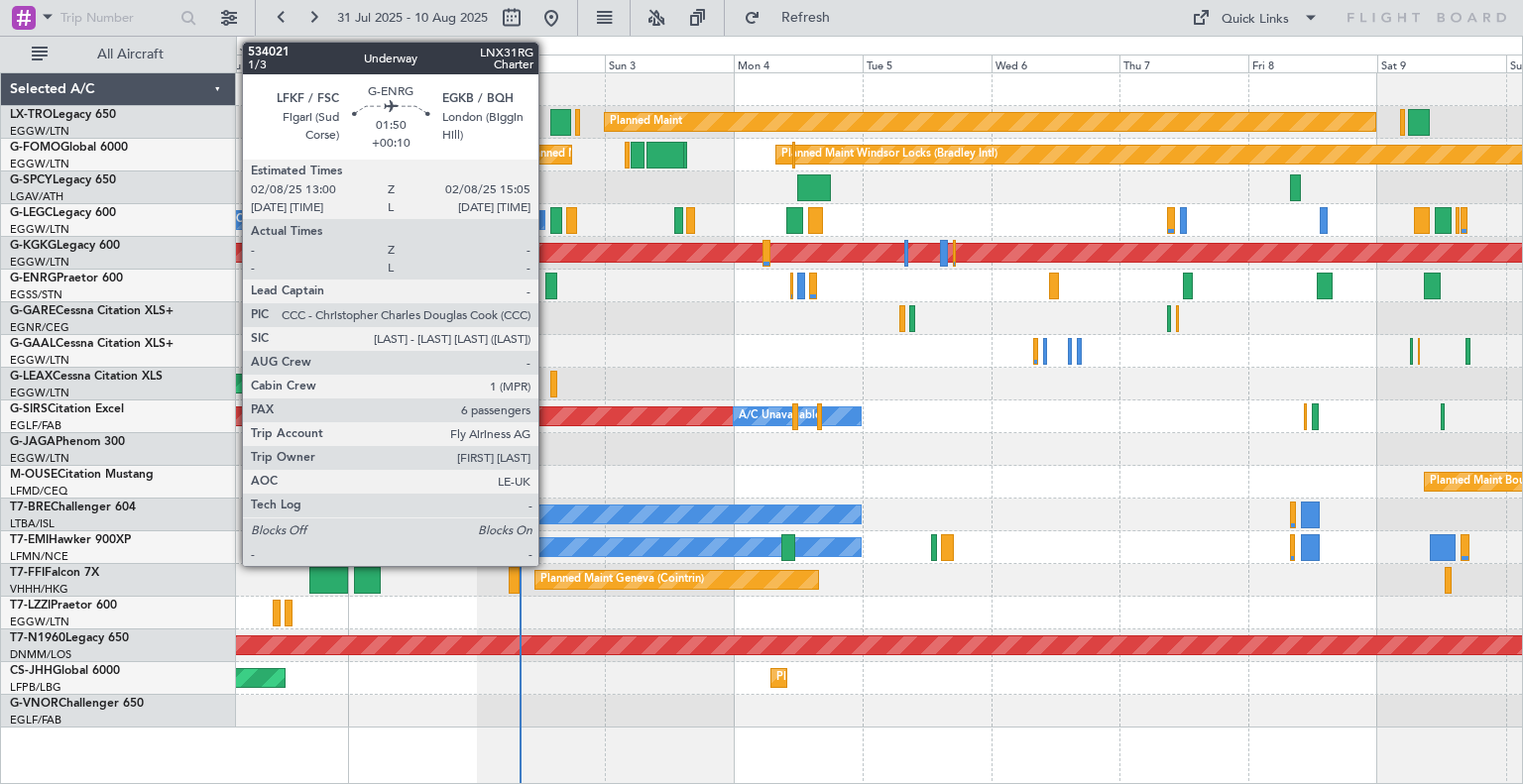 click 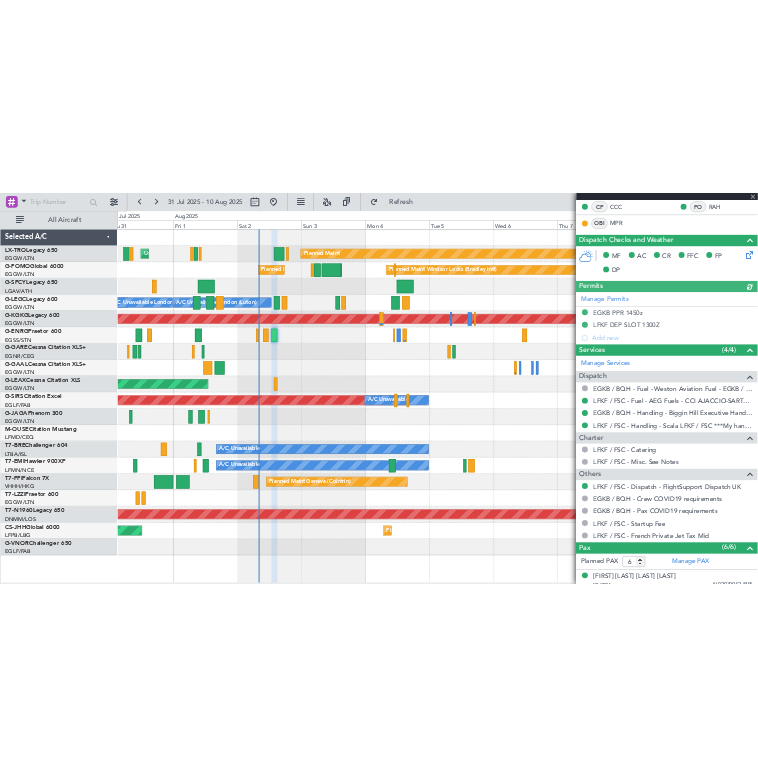 scroll, scrollTop: 653, scrollLeft: 0, axis: vertical 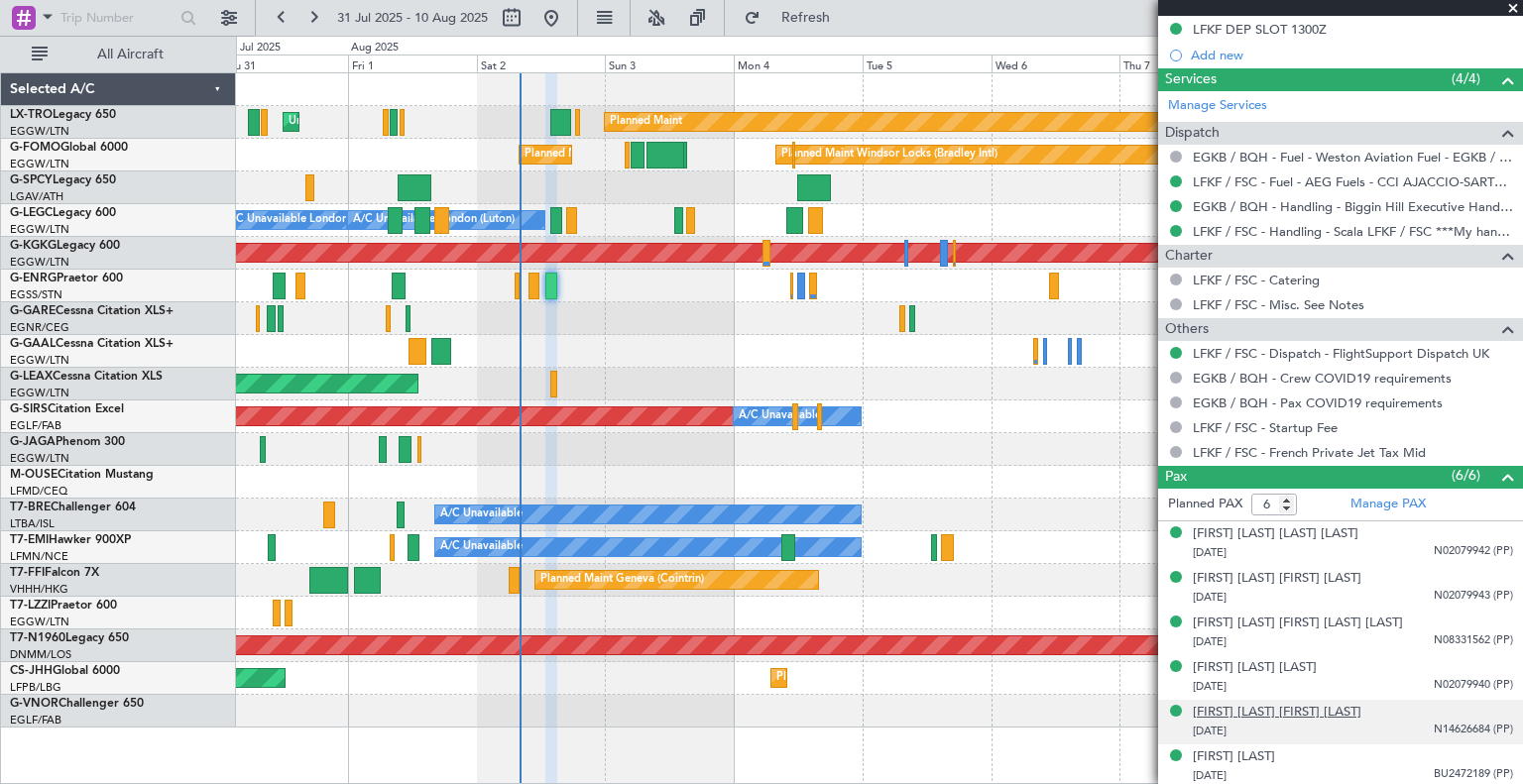 click on "[FIRST] [MIDDLE] [LAST] [LAST]" 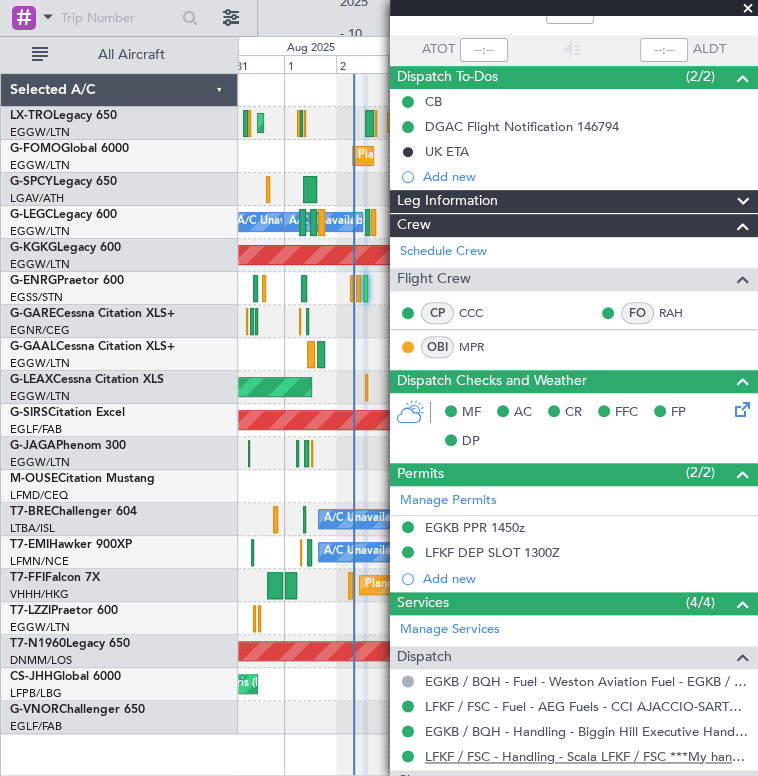 scroll, scrollTop: 0, scrollLeft: 0, axis: both 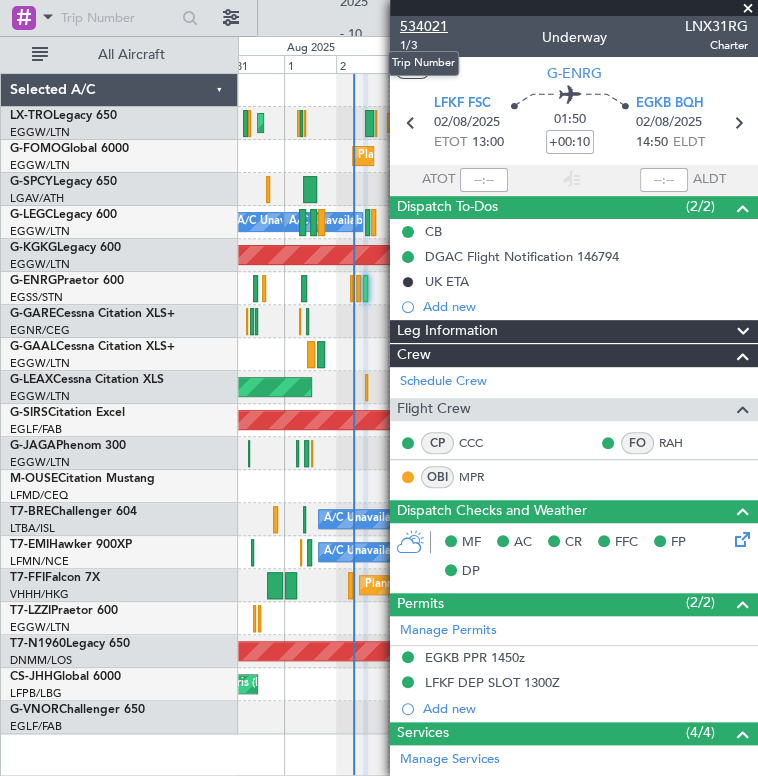 click on "534021" at bounding box center (424, 26) 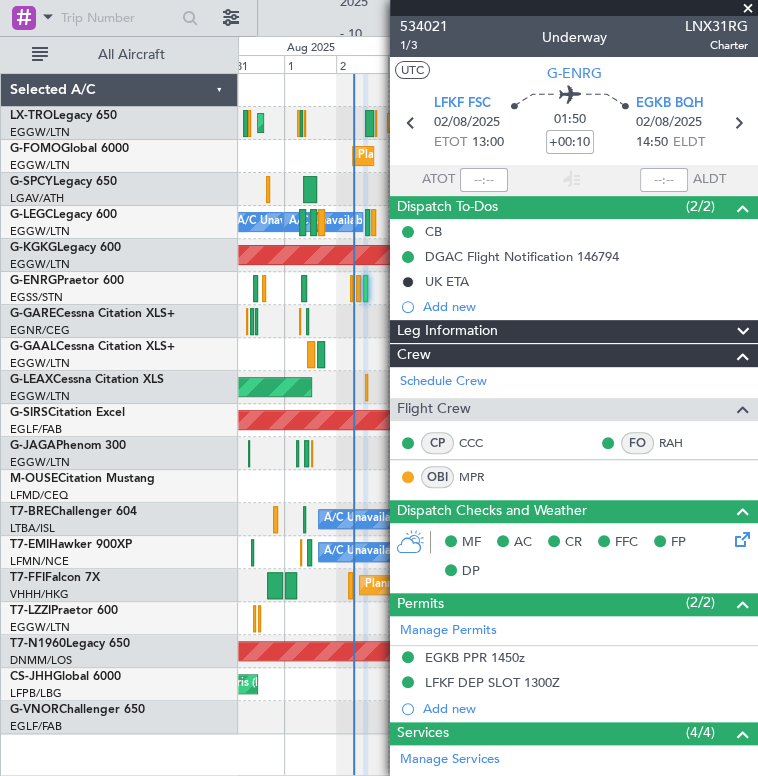 click at bounding box center [748, 9] 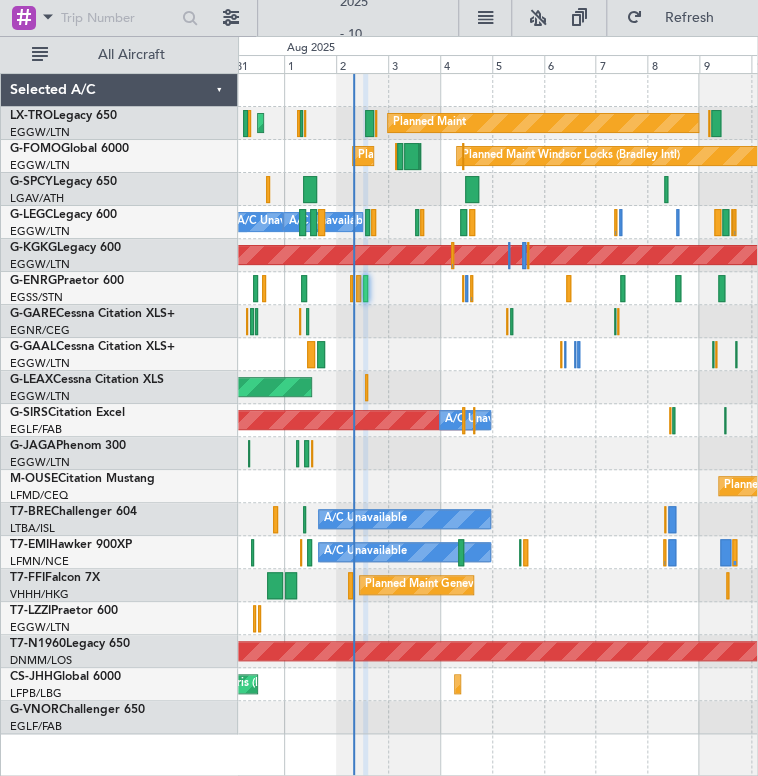 type on "0" 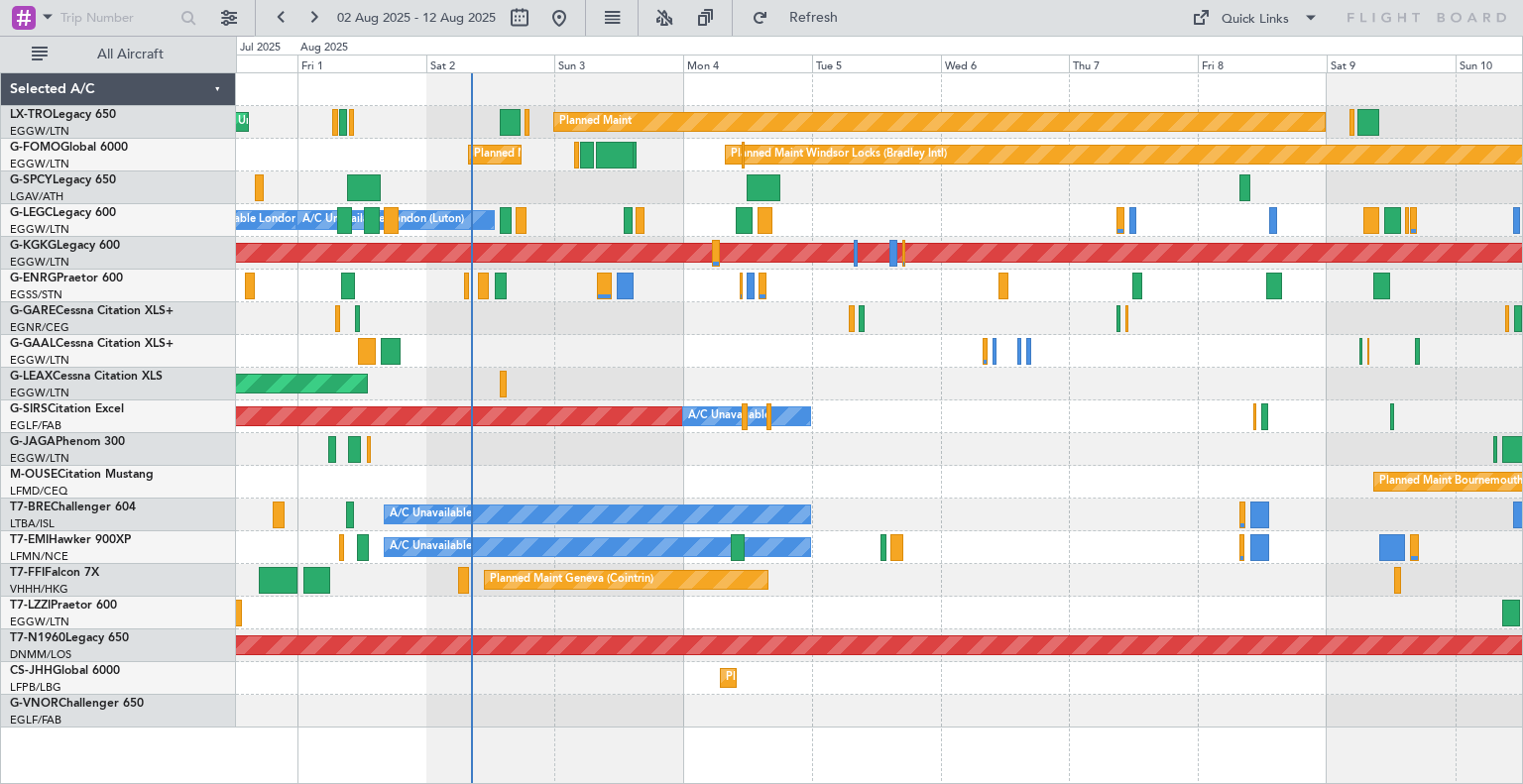 click 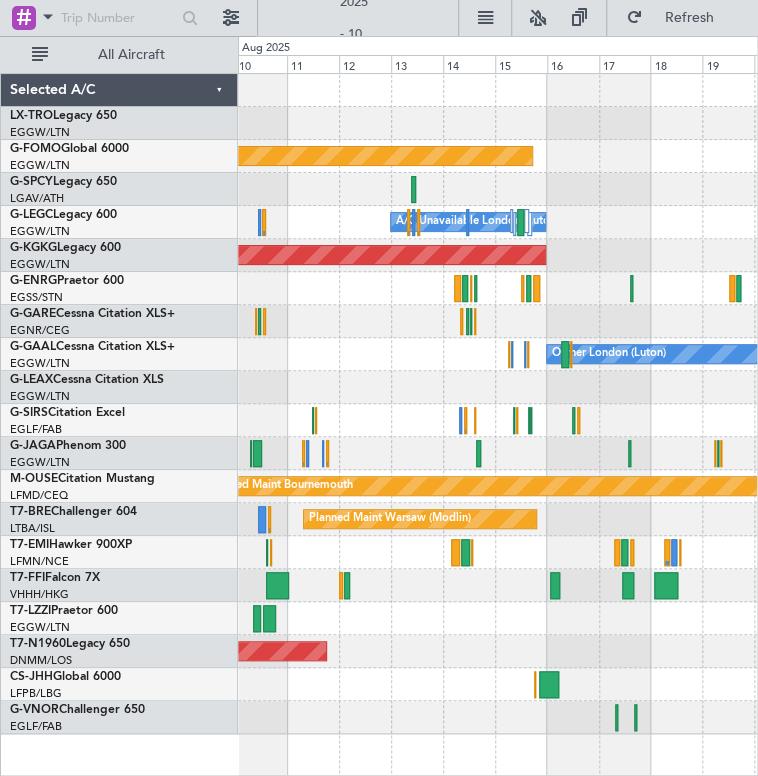 click on "Planned Maint
Planned Maint Windsor Locks (Bradley Intl)
A/C Unavailable London (Luton)
AOG Maint Istanbul (Ataturk)
Owner London (Luton)
Planned Maint Bournemouth
Planned Maint Warsaw (Modlin)
Planned Maint London (Stansted)
Selected A/C
LX-TRO  Legacy 650
EGGW/LTN
London (Luton)
G-FOMO  Global 6000
EGGW/LTN
London (Luton)
G-SPCY  Legacy 650
LGAV/ATH
Athens (Eleftherios Venizelos Intl)
G-LEGC  Legacy 600
EGGW/LTN
London (Luton)
G-KGKG  Legacy 600
0 0" 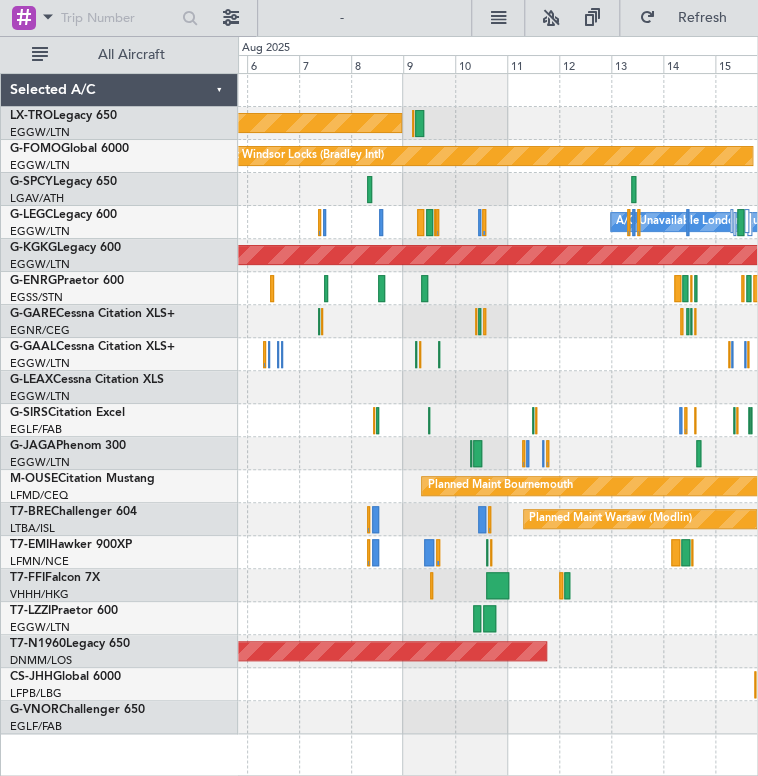 click on "Planned Maint
Planned Maint Windsor Locks (Bradley Intl)
A/C Unavailable London (Luton)
AOG Maint Istanbul (Ataturk)
Owner London (Luton)
A/C Unavailable
Planned Maint Oxford (Kidlington)
Planned Maint Bournemouth
Planned Maint Warsaw (Modlin)
A/C Unavailable
A/C Unavailable
Planned Maint Geneva (Cointrin)
Planned Maint London (Stansted)
Planned Maint Paris (Le Bourget)" 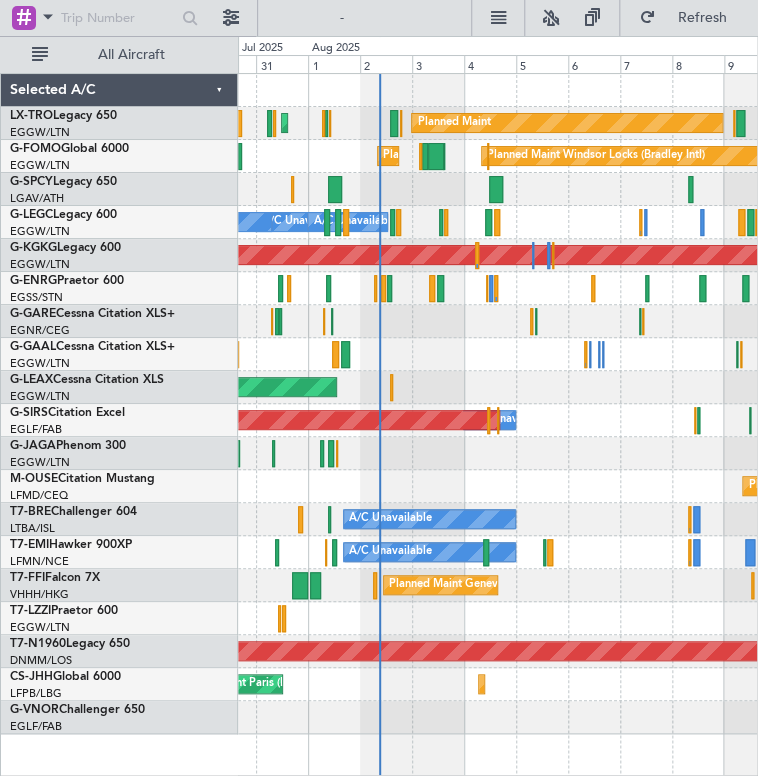 click on "Planned Maint
Unplanned Maint London (Luton)
Planned Maint Windsor Locks (Bradley Intl)
Planned Maint Palma De Mallorca
Planned Maint Athens (Eleftherios Venizelos Intl)
A/C Unavailable London (Luton)
A/C Unavailable London (Luton)
A/C Unavailable London (Luton)
AOG Maint Istanbul (Ataturk)
AOG Maint Paris (Le Bourget)
Unplanned Maint London (Luton)
Planned Maint Dusseldorf
A/C Unavailable
Planned Maint Oxford (Kidlington)
Planned Maint Bournemouth
A/C Unavailable
Planned Maint Warsaw (Modlin)
A/C Unavailable
Planned Maint Zurich
Planned Maint Geneva (Cointrin)
Planned Maint Hong Kong (Hong Kong Intl)
Planned Maint London (Stansted)" 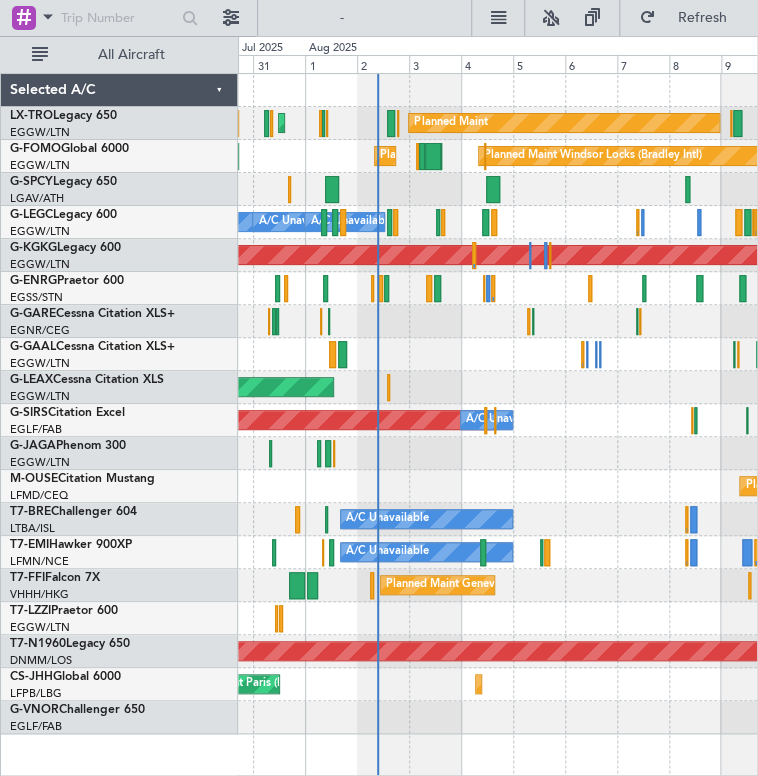 drag, startPoint x: 497, startPoint y: 498, endPoint x: 272, endPoint y: 503, distance: 225.05554 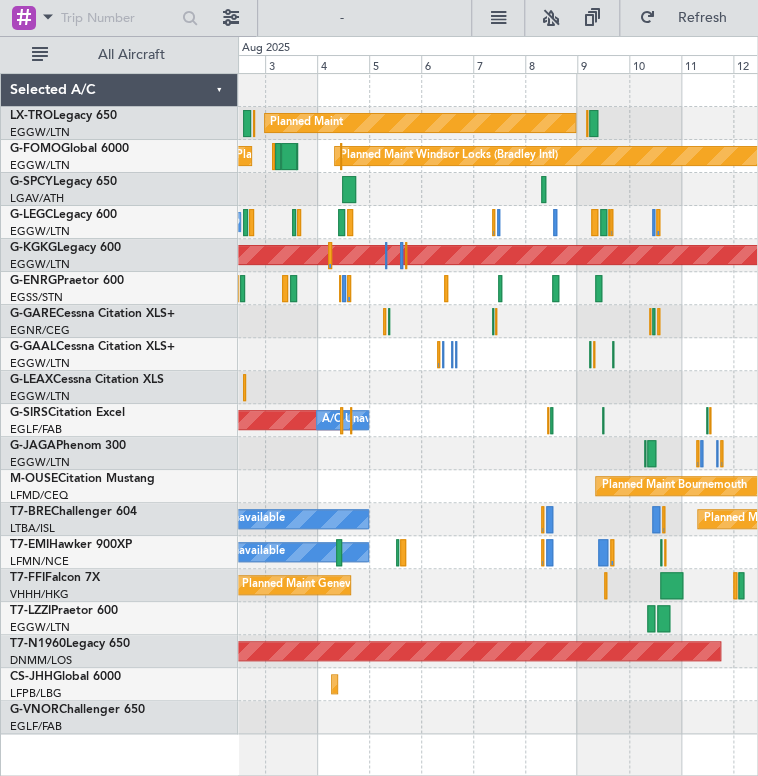 click on "Planned Maint
Unplanned Maint London (Luton)
Planned Maint Windsor Locks (Bradley Intl)
Planned Maint Palma De Mallorca
A/C Unavailable London (Luton)
A/C Unavailable London (Luton)
A/C Unavailable London (Luton)
A/C Unavailable London (Luton)
AOG Maint Istanbul (Ataturk)
Planned Maint Dusseldorf
Planned Maint Oxford (Kidlington)
A/C Unavailable
Planned Maint Bournemouth
A/C Unavailable
Planned Maint Warsaw (Modlin)
A/C Unavailable
Planned Maint Geneva (Cointrin)
Planned Maint London (Stansted)
Planned Maint Paris (Le Bourget)
Planned Maint Paris (Le Bourget)" 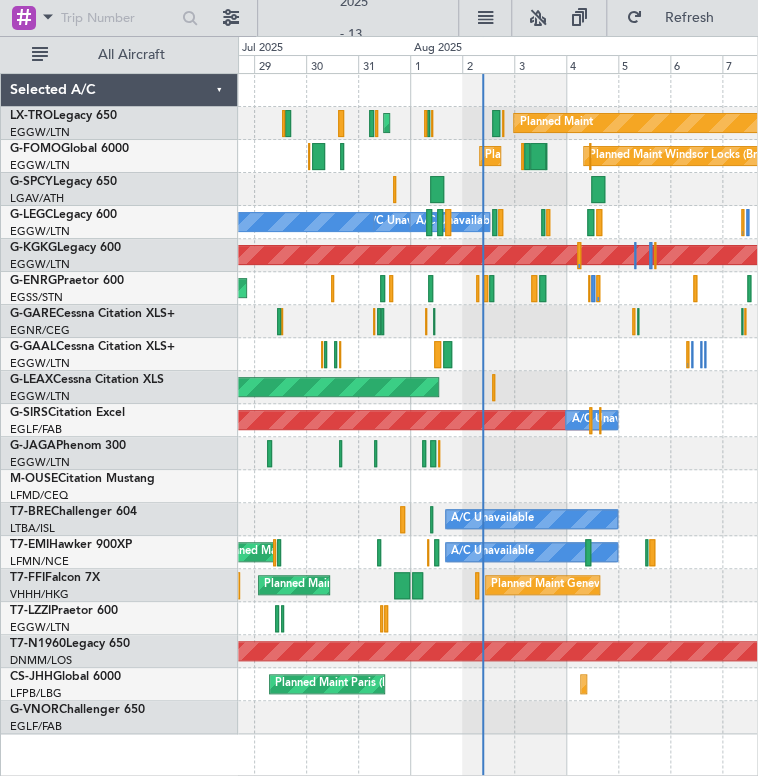 click on "Planned Maint
Unplanned Maint London (Luton)
Planned Maint Windsor Locks (Bradley Intl)
Planned Maint Palma De Mallorca
Planned Maint Athens (Eleftherios Venizelos Intl)
A/C Unavailable London (Luton)
A/C Unavailable London (Luton)
A/C Unavailable London (Luton)
AOG Maint Istanbul (Ataturk)
AOG Maint Paris (Le Bourget)
Unplanned Maint London (Luton)
A/C Unavailable
Planned Maint Dusseldorf
Planned Maint Oxford (Kidlington)
A/C Unavailable
A/C Unavailable
Planned Maint Bournemouth
A/C Unavailable
Cleaning
A/C Unavailable
Planned Maint Zurich
Planned Maint Geneva (Cointrin)
Planned Maint Hong Kong (Hong Kong Intl)" 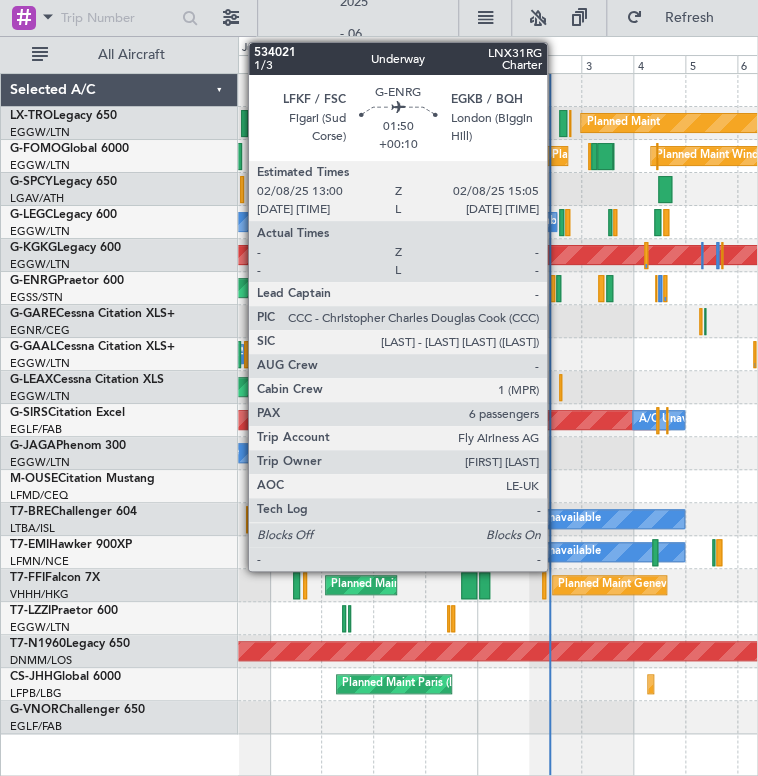 click 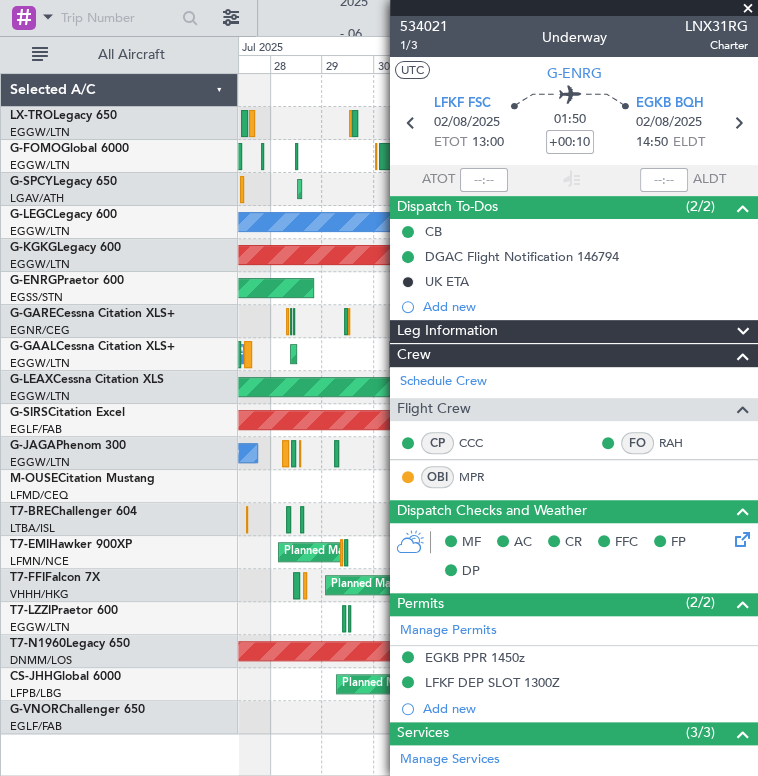 scroll, scrollTop: 668, scrollLeft: 0, axis: vertical 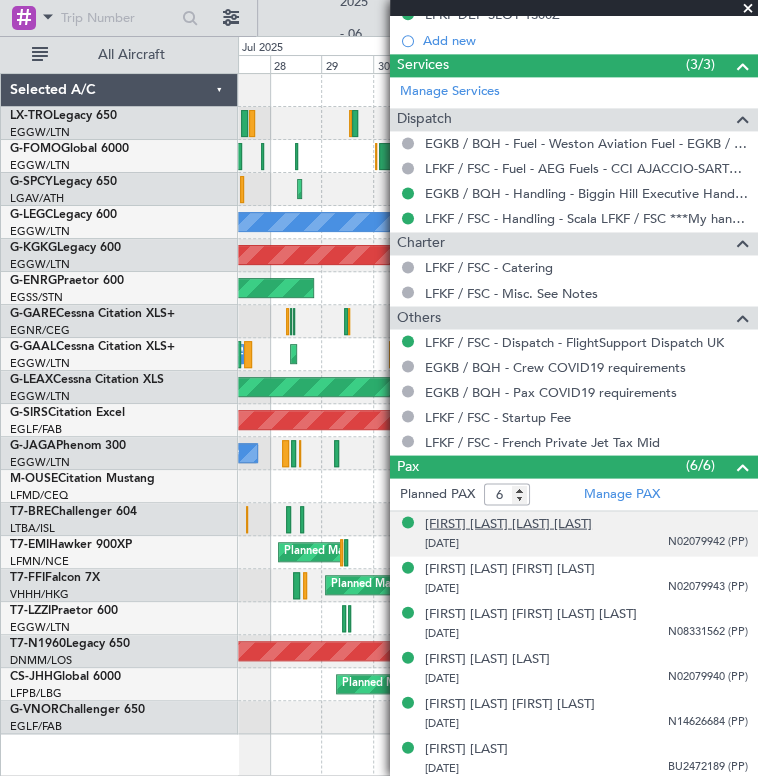 click on "[FIRST] [MIDDLE] [LAST] [LAST]" 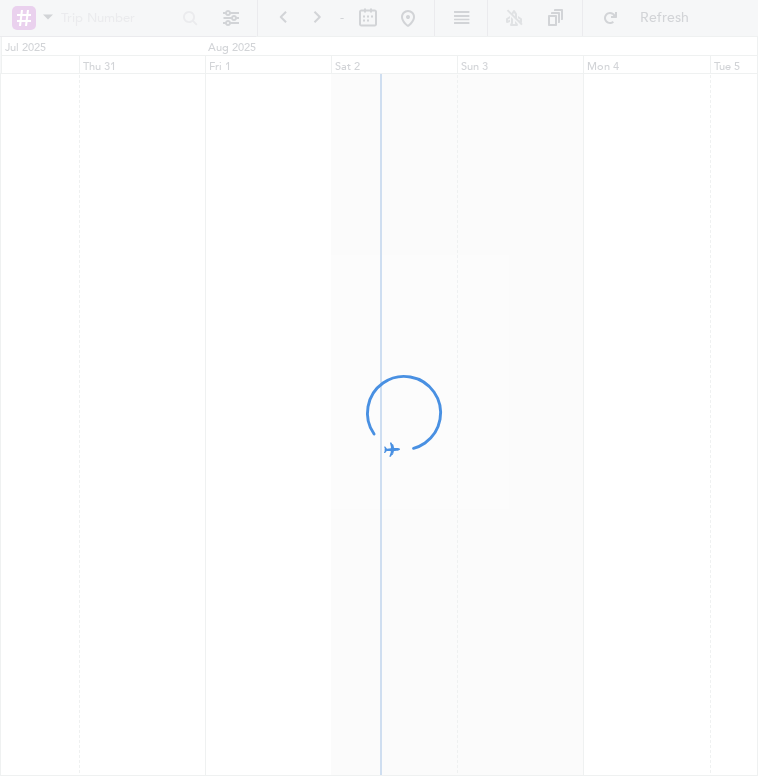 scroll, scrollTop: 0, scrollLeft: 0, axis: both 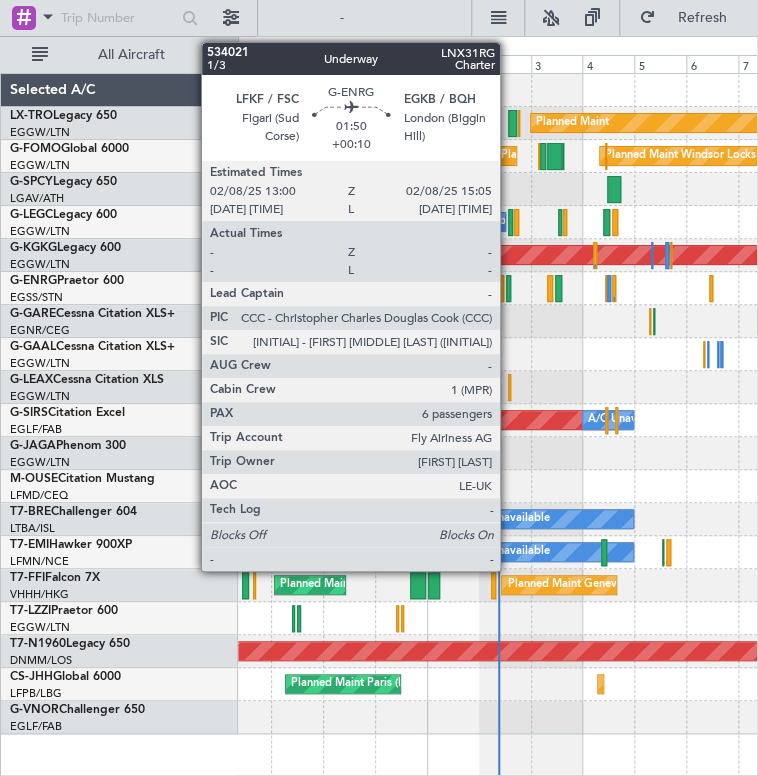 click 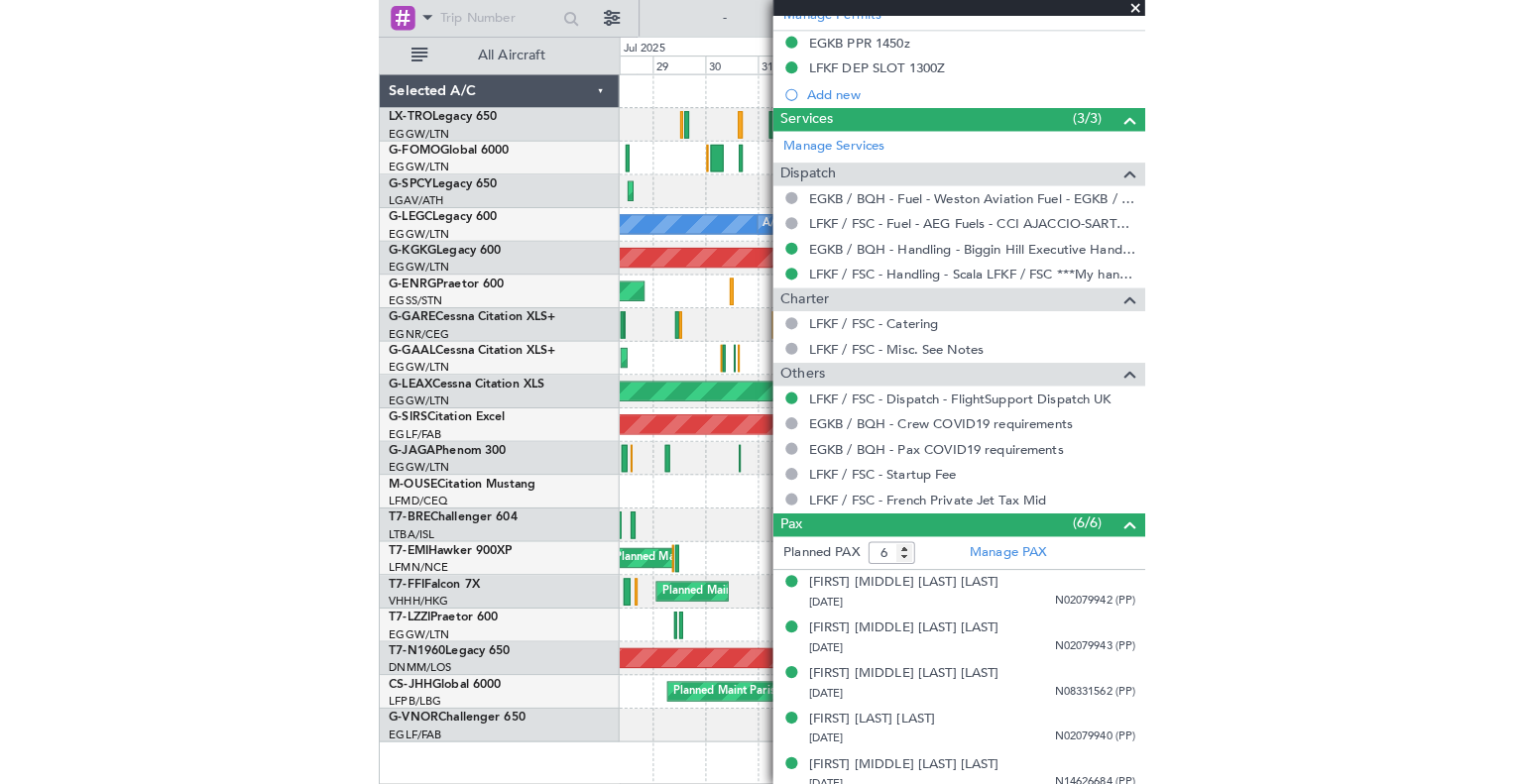 scroll, scrollTop: 662, scrollLeft: 0, axis: vertical 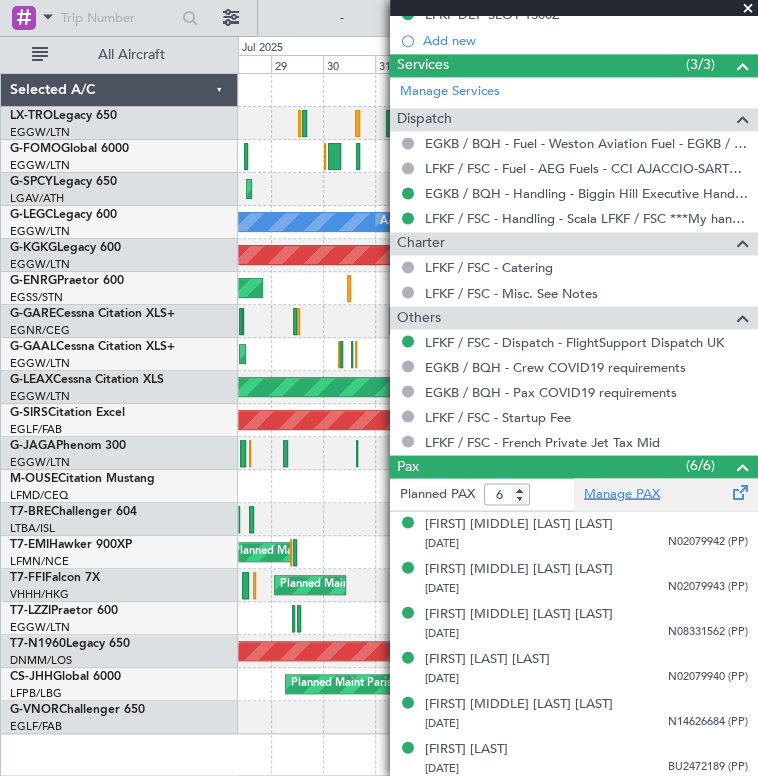 click on "Manage PAX" 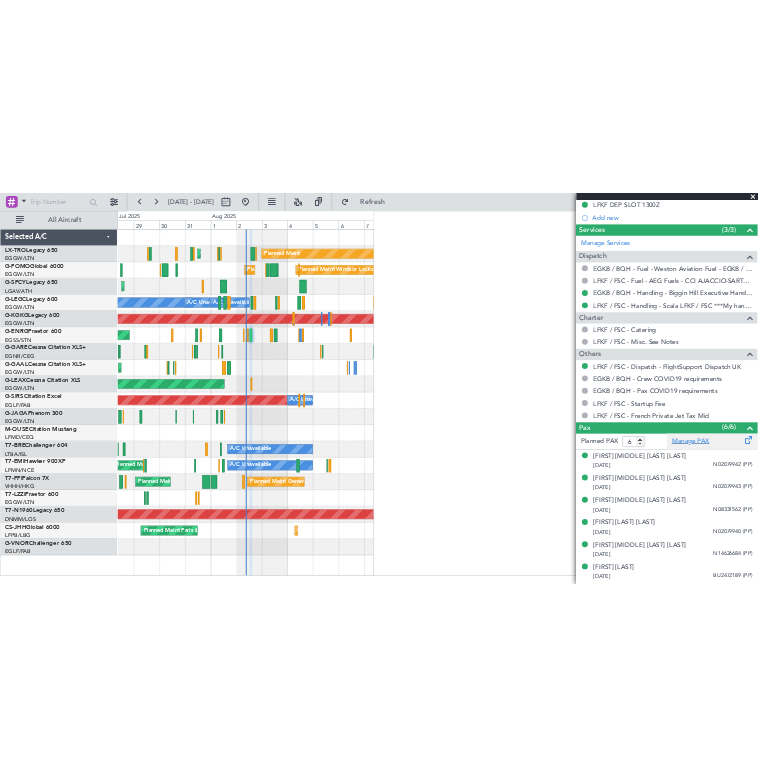 scroll, scrollTop: 653, scrollLeft: 0, axis: vertical 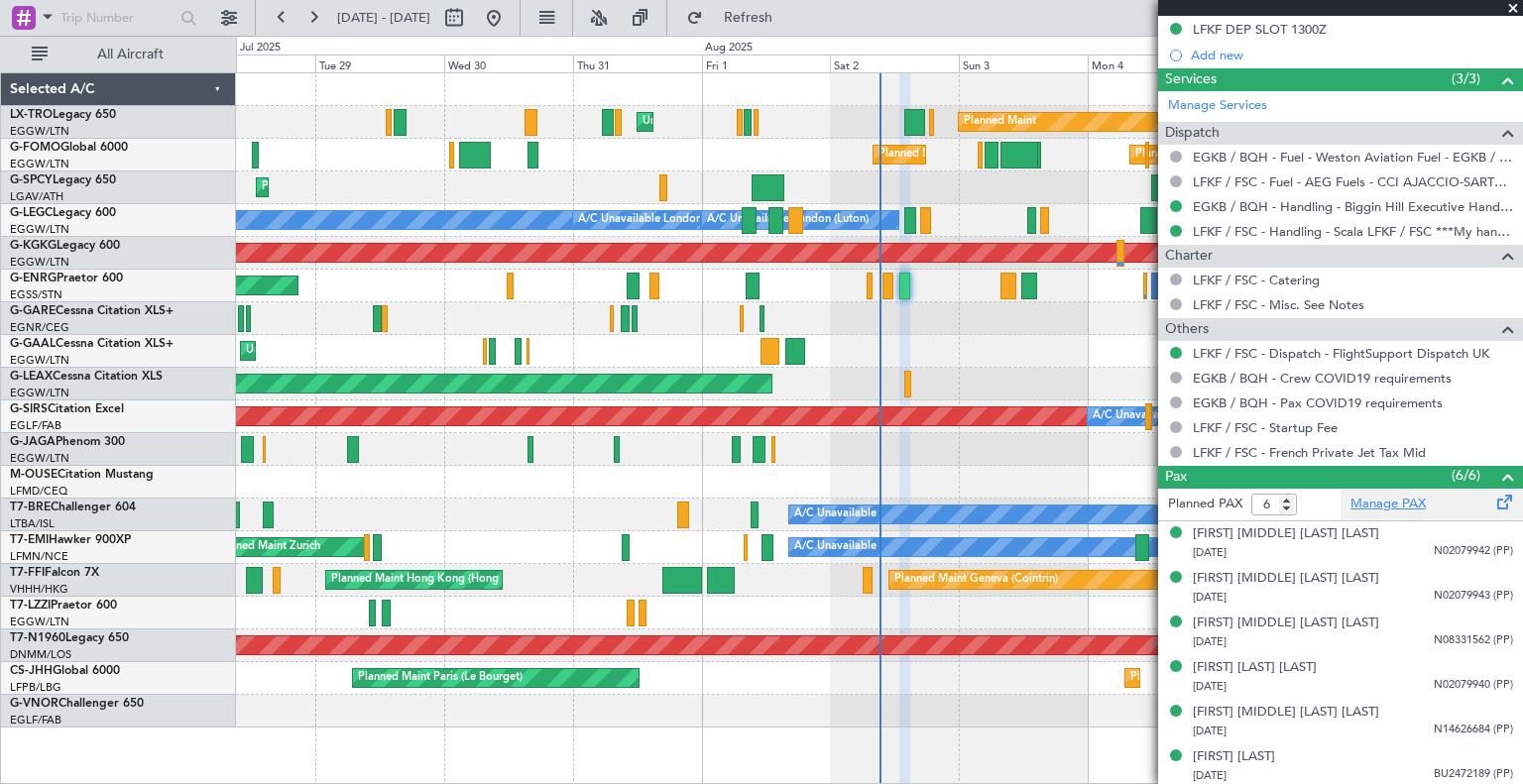 click on "Manage PAX" 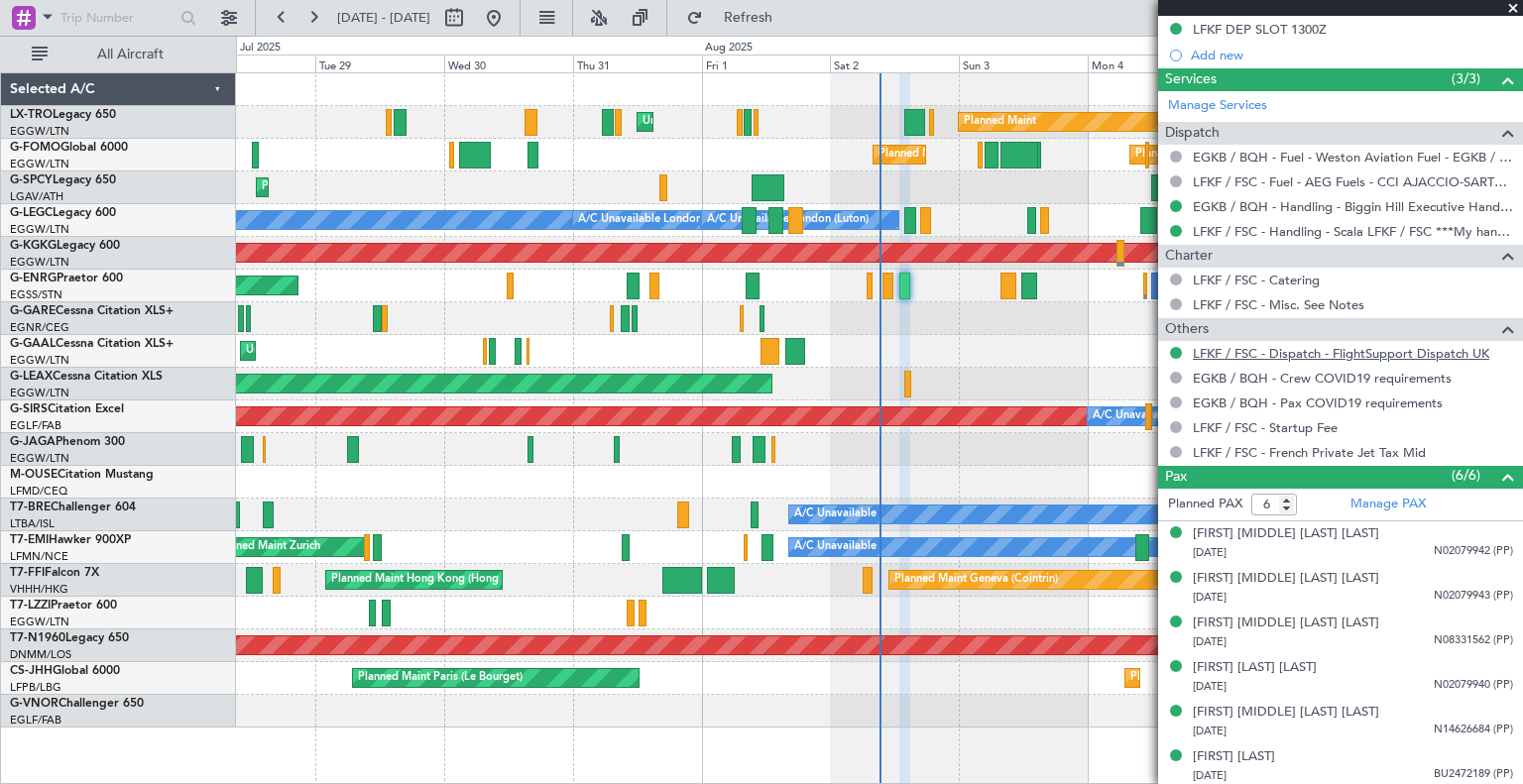 click on "LFKF / FSC - Dispatch - FlightSupport Dispatch UK" at bounding box center (1341, 353) 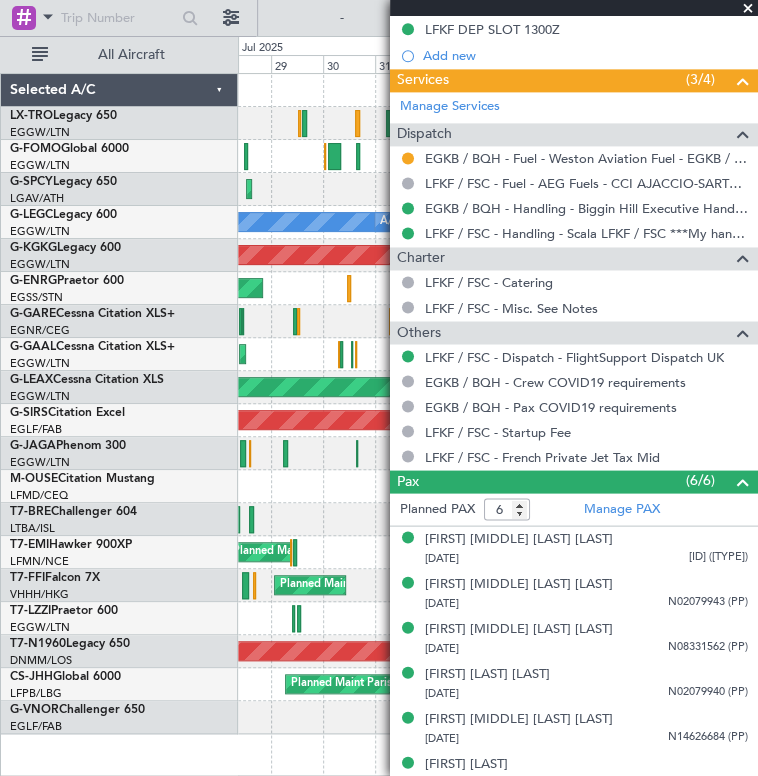 click at bounding box center [748, 9] 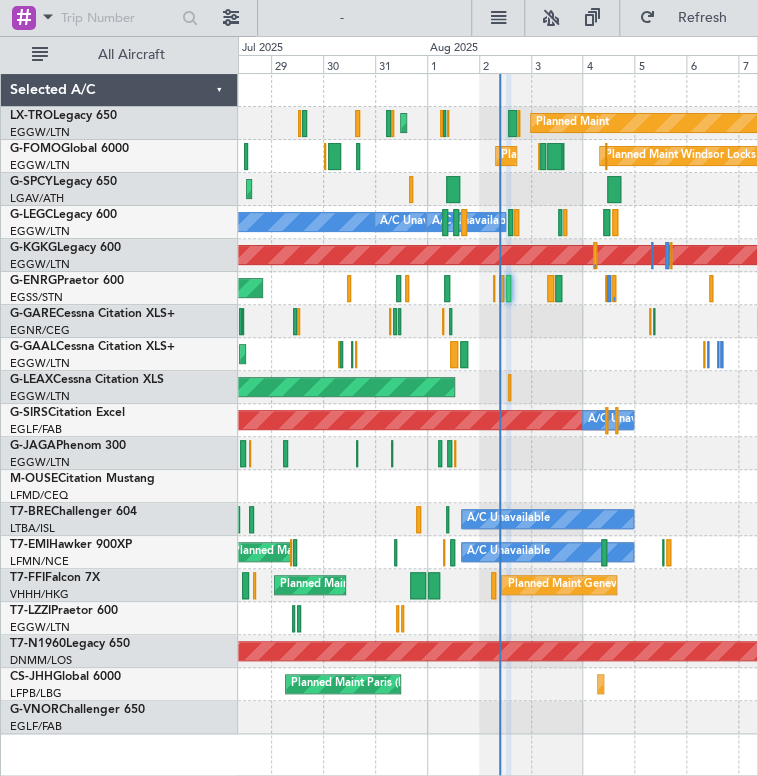 type on "0" 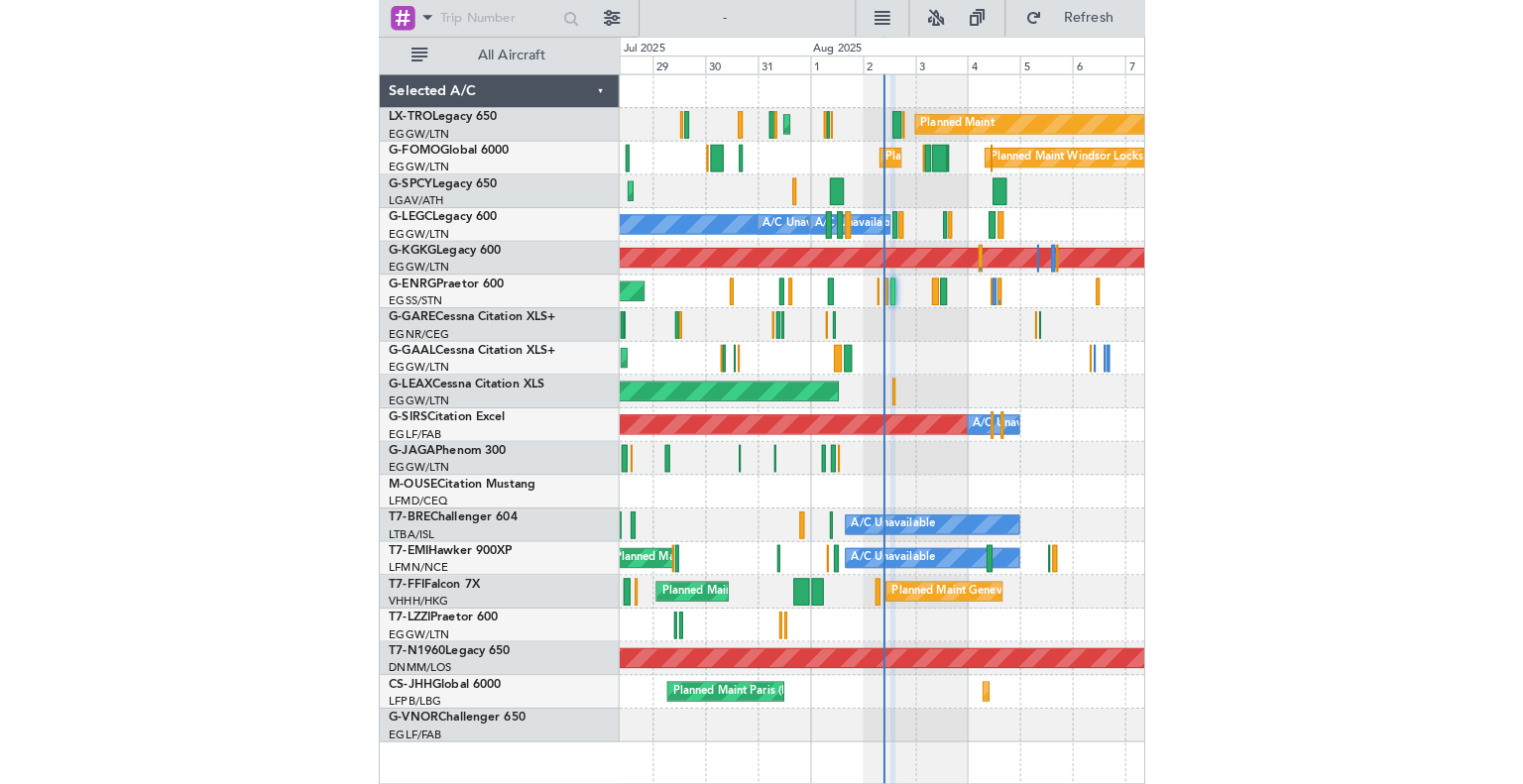 scroll, scrollTop: 0, scrollLeft: 0, axis: both 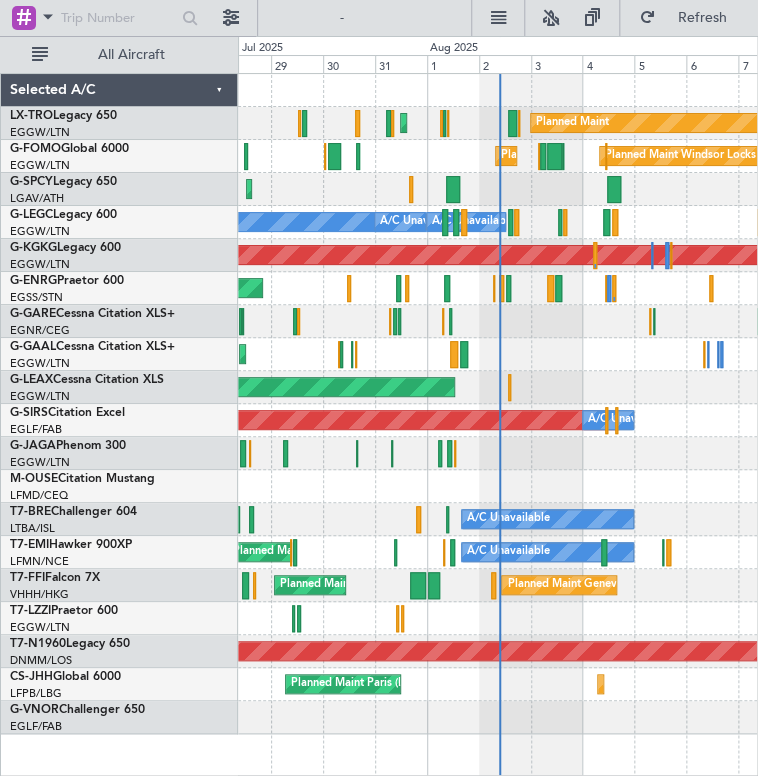 drag, startPoint x: 622, startPoint y: 290, endPoint x: 462, endPoint y: 287, distance: 160.02812 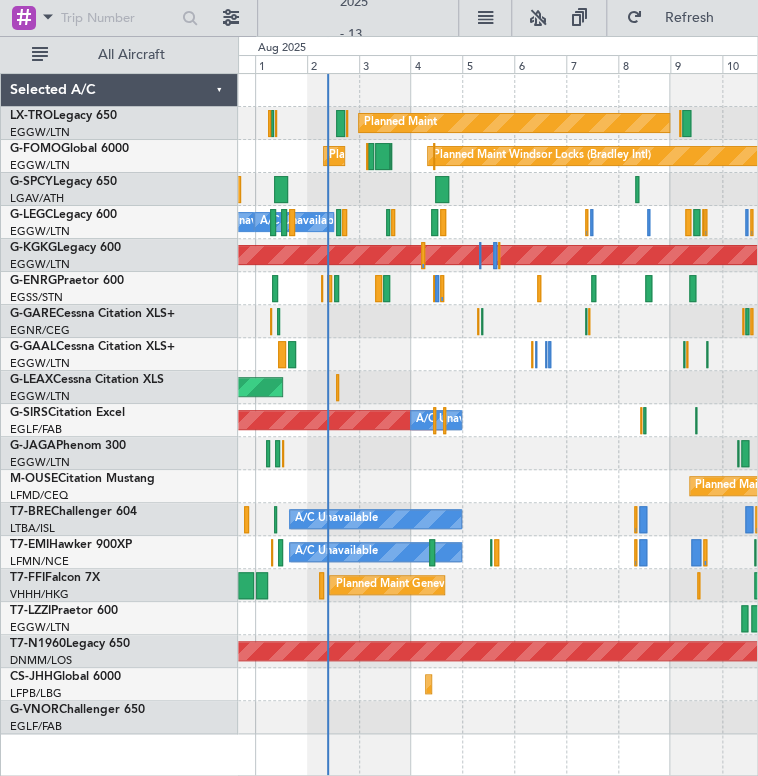 click on "Planned Maint Dusseldorf" 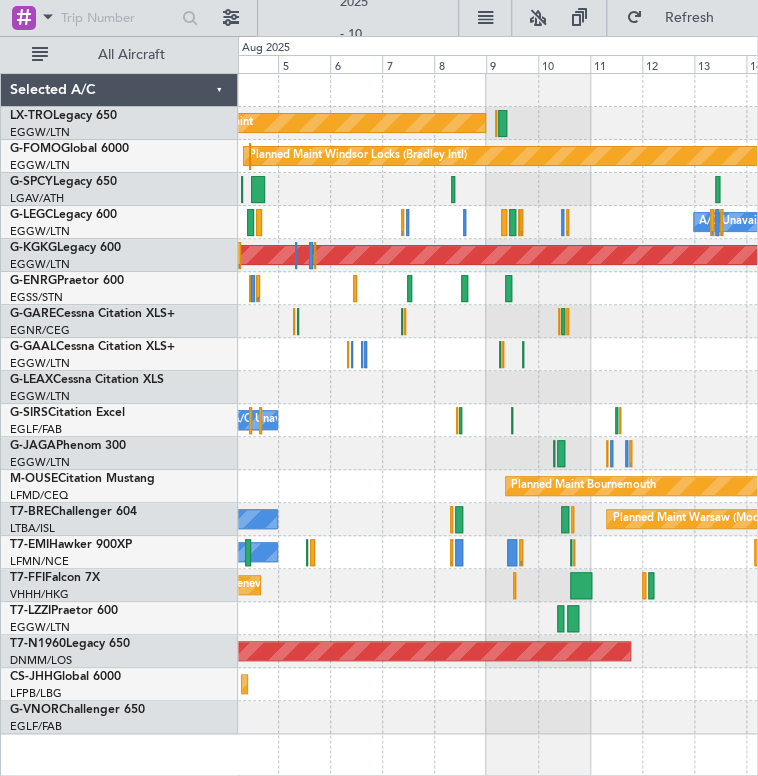 click on "Planned Maint Bournemouth" 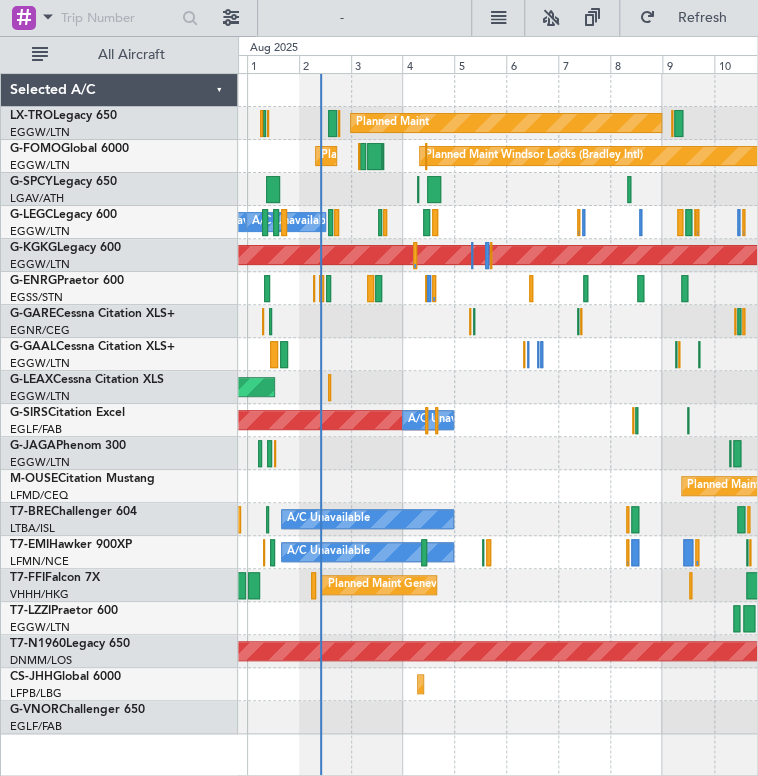 click on "Planned Maint
Unplanned Maint [CITY]
Planned Maint [CITY] ([AIRPORT])
Planned Maint [CITY]
A/C Unavailable [CITY]
A/C Unavailable [CITY]
A/C Unavailable [CITY]
A/C Unavailable [CITY]
AOG Maint [CITY]
Planned Maint [CITY]
Planned Maint [CITY]
A/C Unavailable
Planned Maint [CITY]
A/C Unavailable
Planned Maint [CITY]
A/C Unavailable
Planned Maint [CITY]
Planned Maint [CITY]
Planned Maint [CITY]
Planned Maint [CITY]" 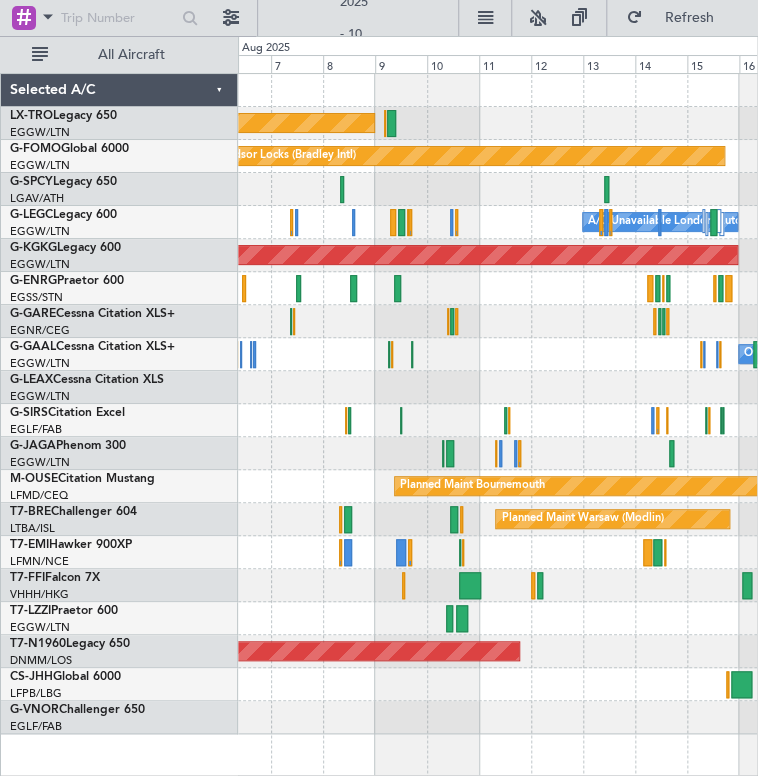 click on "A/C Unavailable
Planned Maint [CITY] ([AIRPORT])" 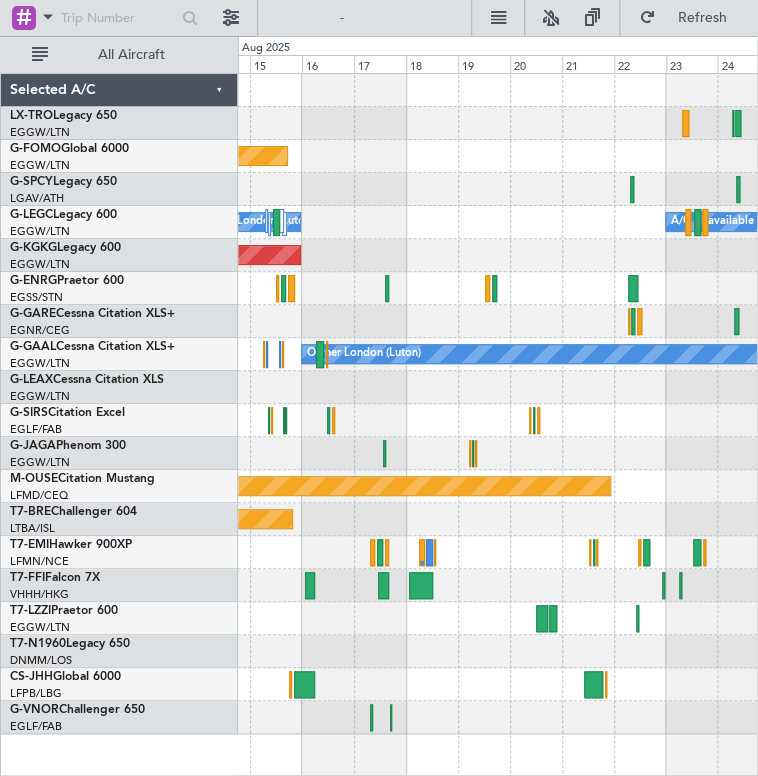 click on "Planned Maint [CITY] ([AIRPORT])
A/C Unavailable [CITY]
A/C Unavailable [CITY]
AOG Maint [CITY]
Owner [CITY]
Planned Maint [CITY]
Planned Maint [CITY]
Selected A/C
[REG]  [MODEL]
[CODE]
[CITY]
[REG]  [MODEL]
[CODE]
[CITY]
[REG]  [MODEL]
[CODE]
[CITY]
[REG]  [MODEL]
[CITY]" 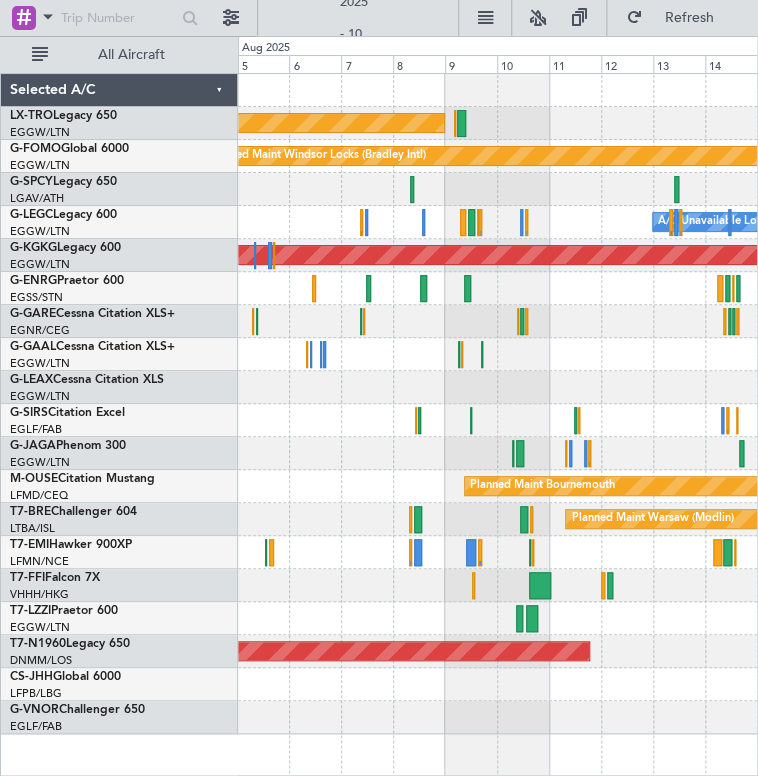 click on "Planned Maint
Planned Maint [CITY] ([AIRPORT])
Planned Maint [CITY]
A/C Unavailable [CITY]
A/C Unavailable [CITY]
AOG Maint [CITY]
Owner [CITY]
A/C Unavailable
Planned Maint [CITY]
Planned Maint [CITY]
A/C Unavailable
A/C Unavailable
Planned Maint [CITY]
Planned Maint [CITY]
Planned Maint [CITY]" 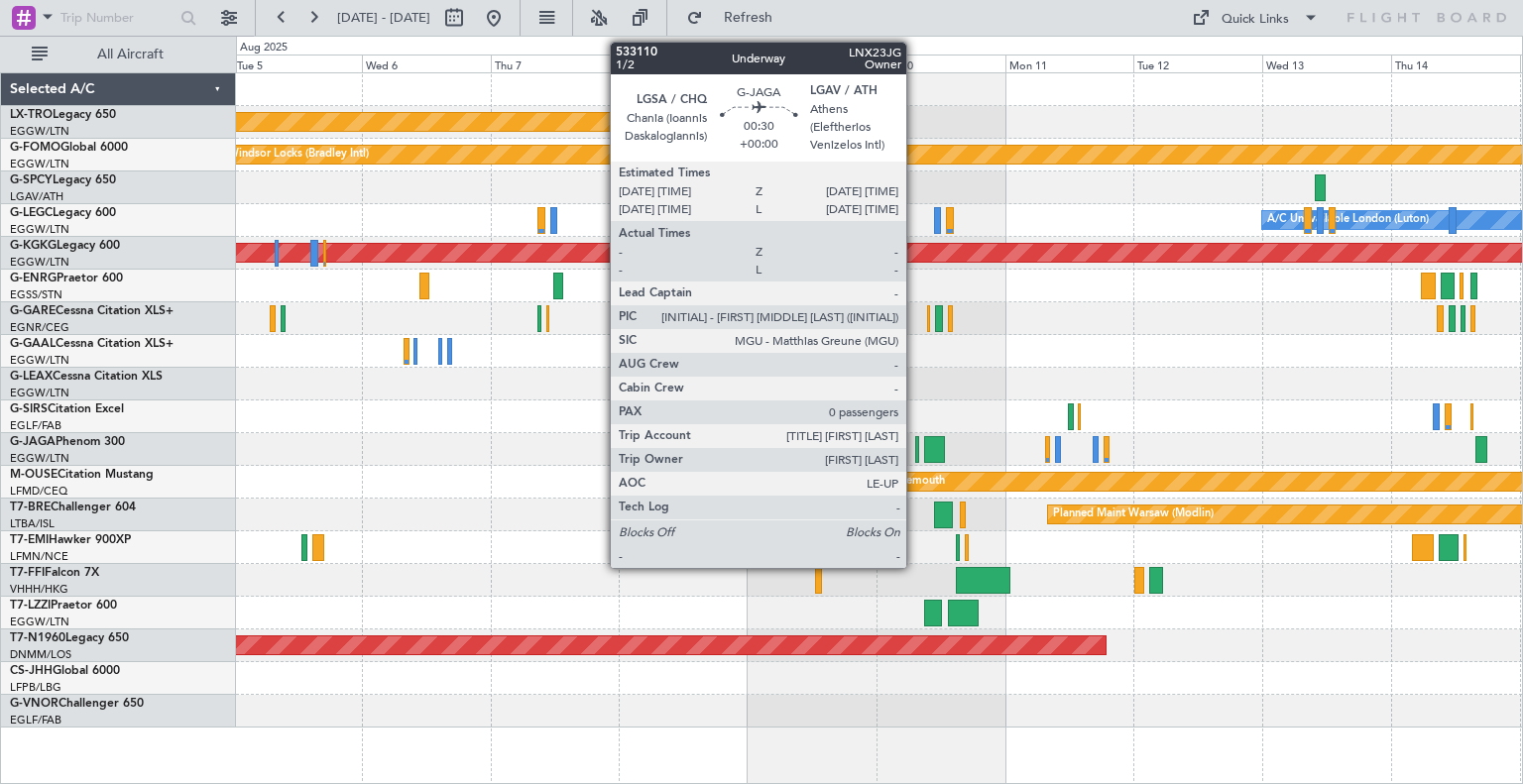 click 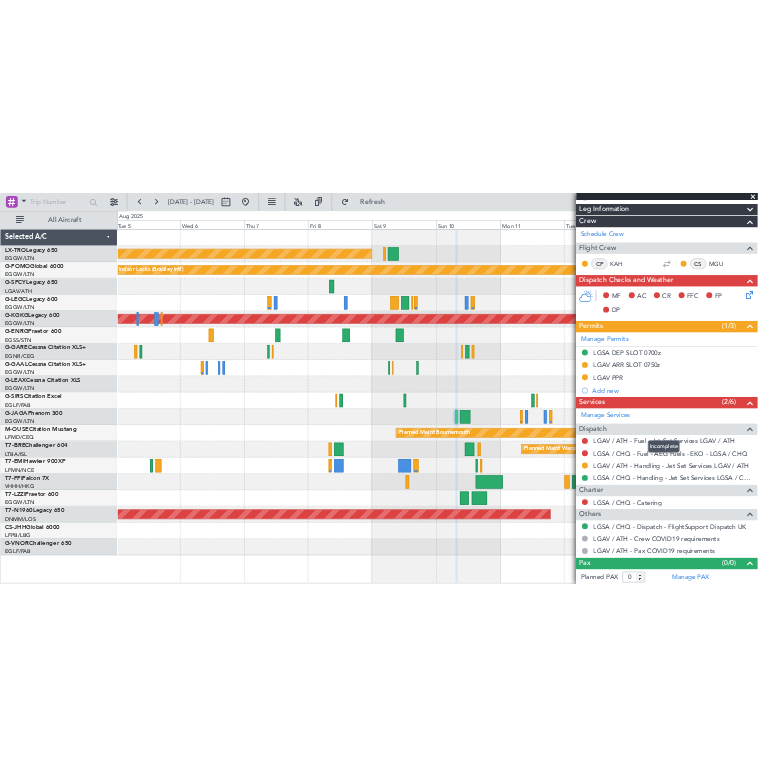 scroll, scrollTop: 0, scrollLeft: 0, axis: both 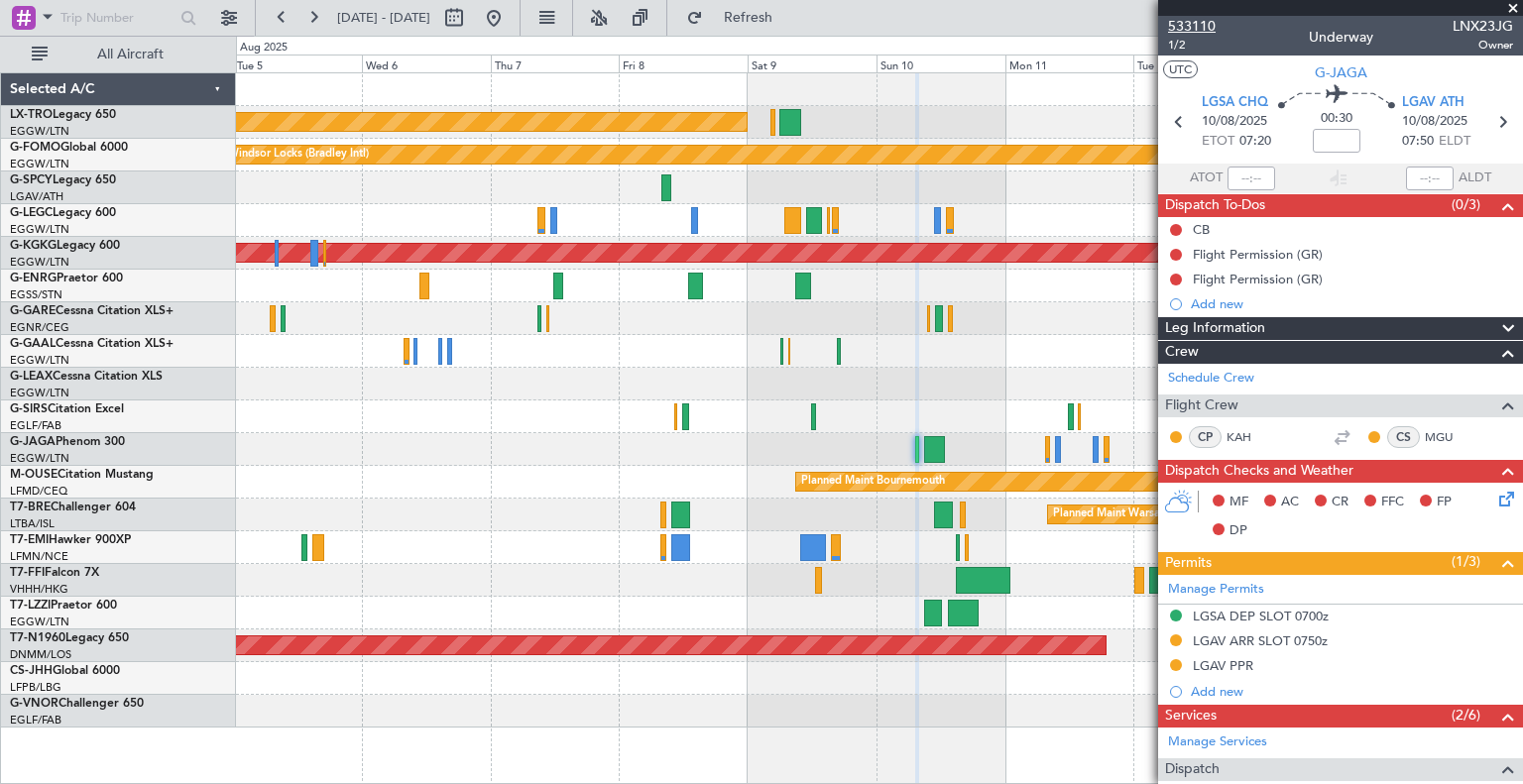 click on "533110" at bounding box center (1192, 26) 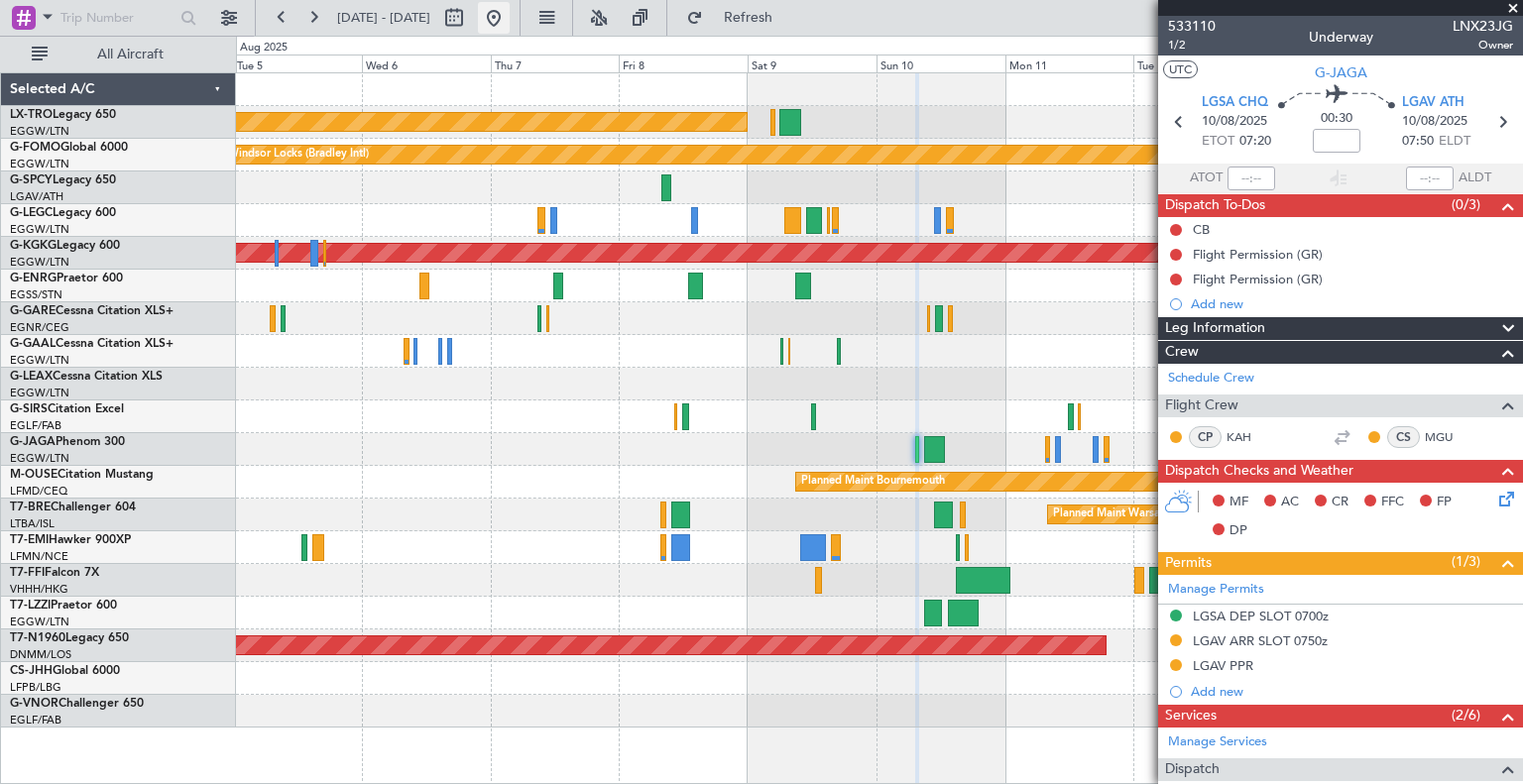 click at bounding box center (494, 18) 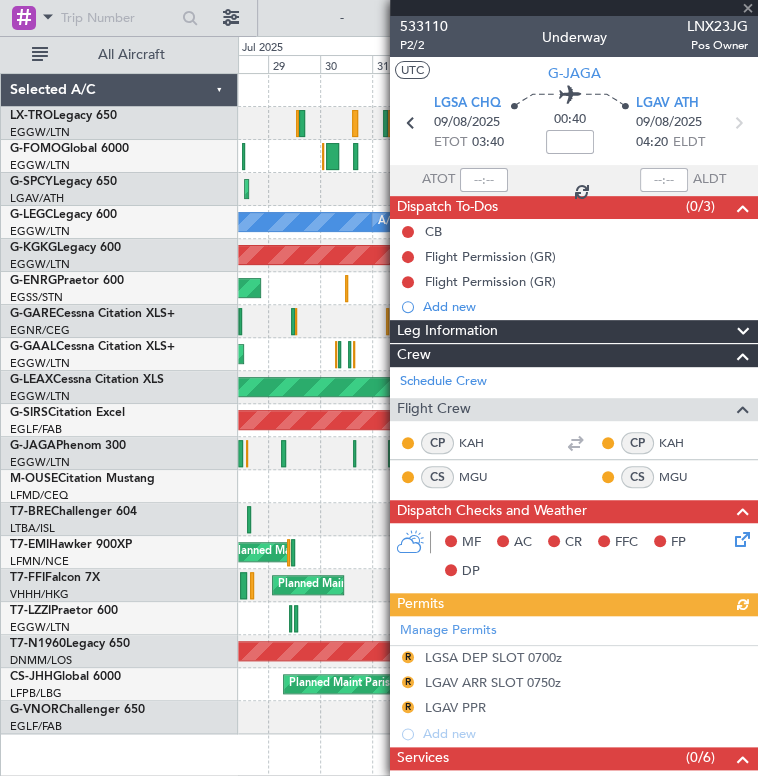 click at bounding box center [574, 8] 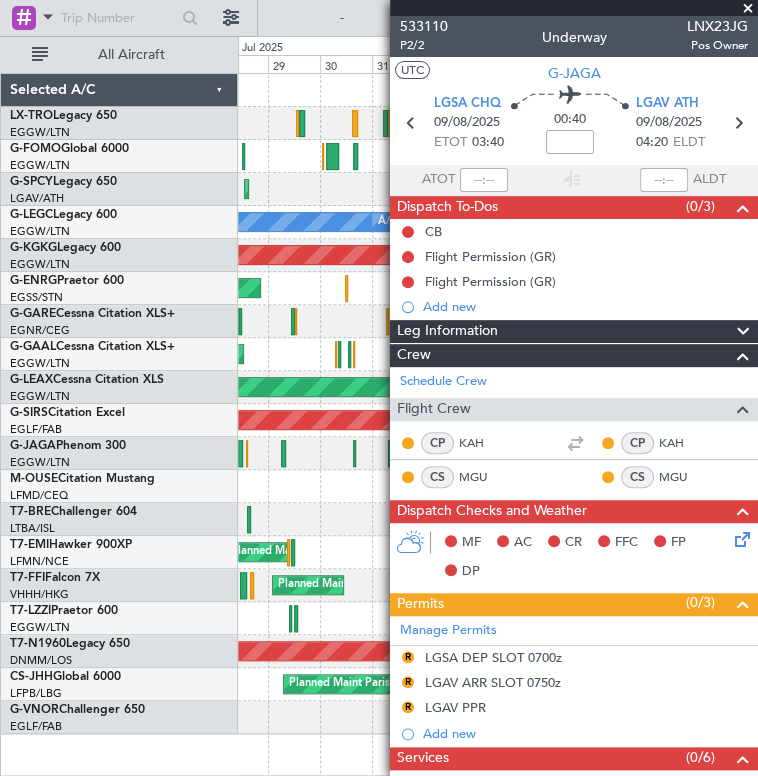 scroll, scrollTop: 348, scrollLeft: 0, axis: vertical 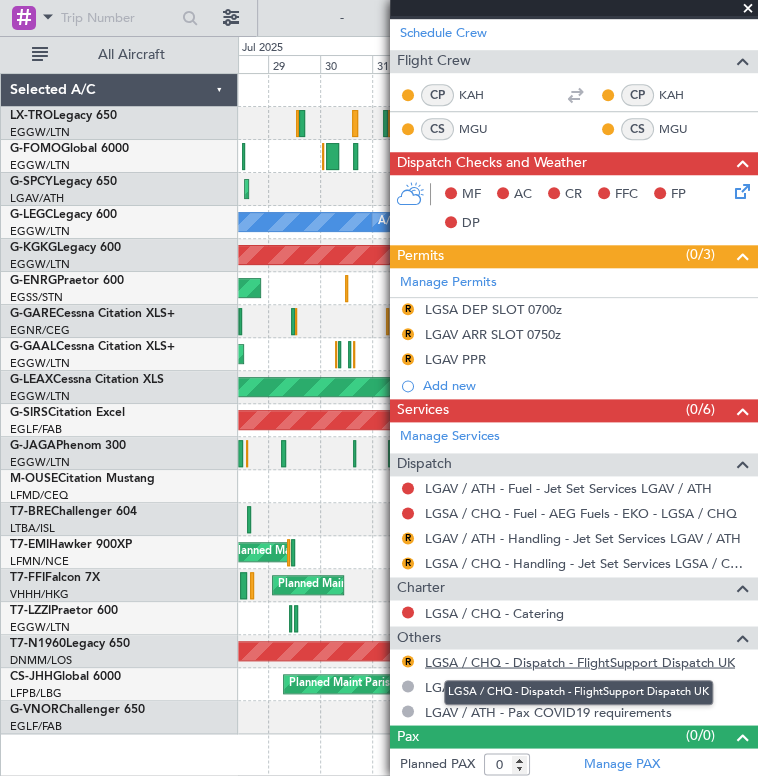 click on "LGSA / CHQ - Dispatch - FlightSupport Dispatch UK" at bounding box center (580, 661) 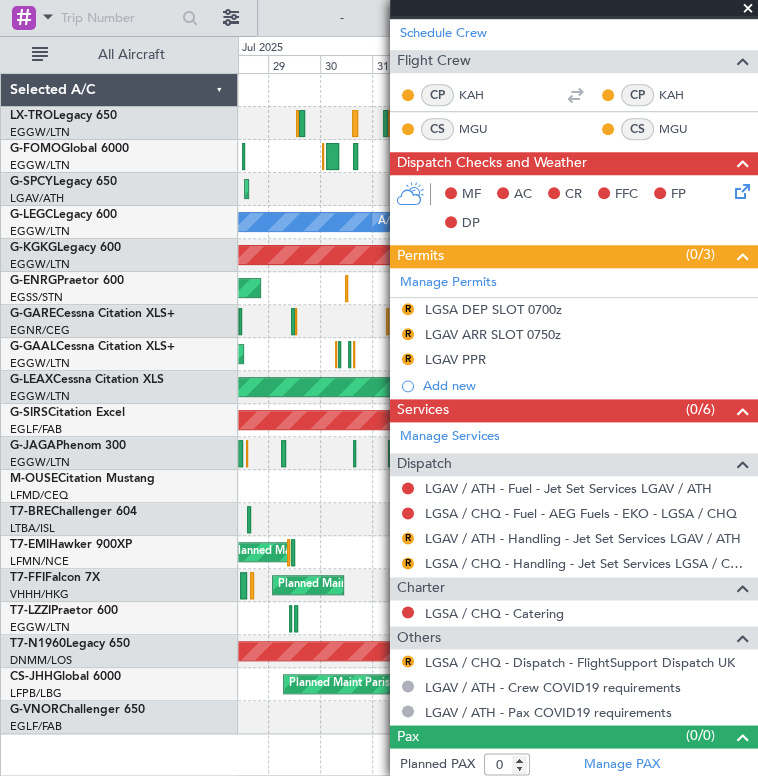 click at bounding box center [748, 9] 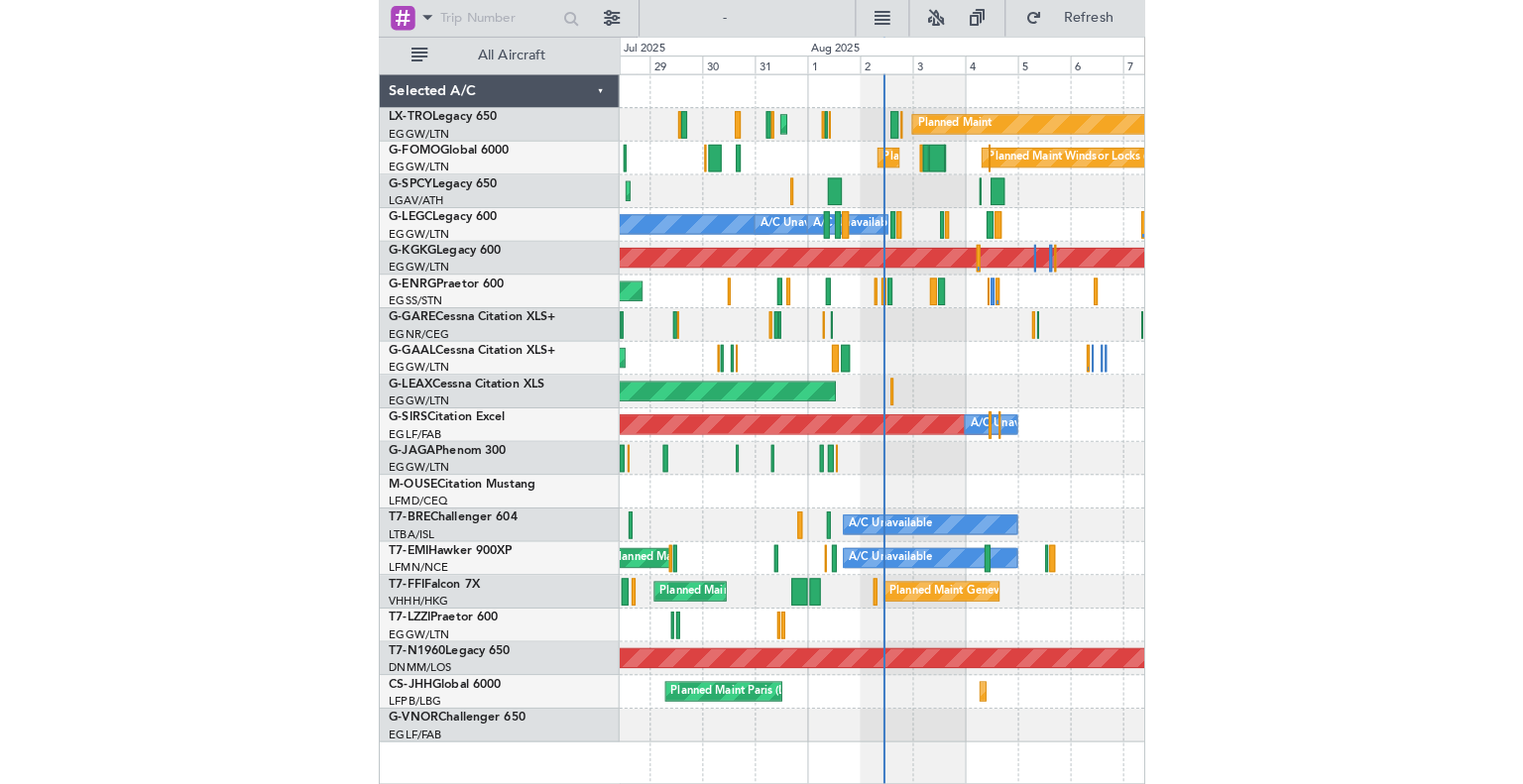 scroll, scrollTop: 0, scrollLeft: 0, axis: both 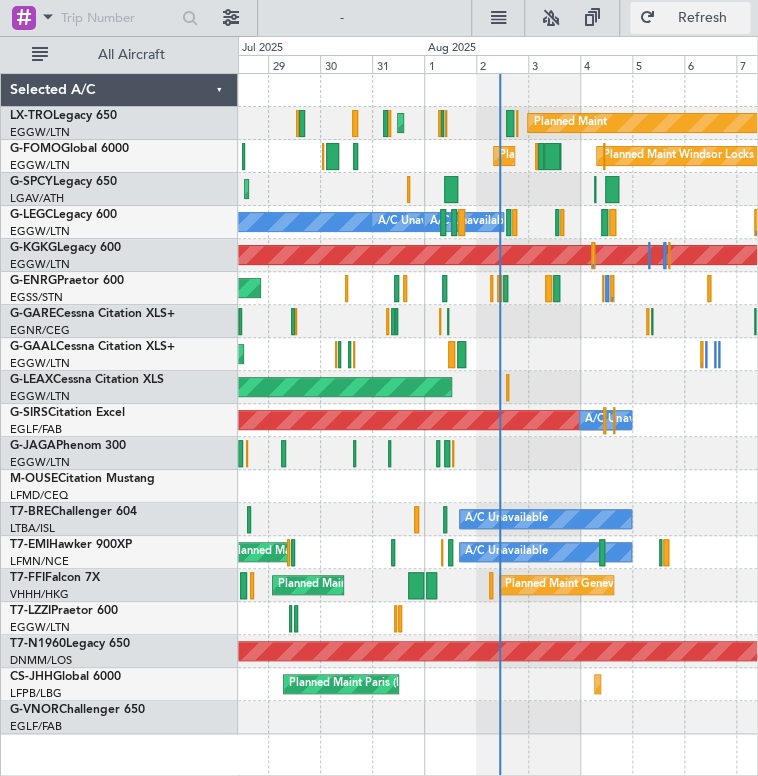 click on "Refresh" 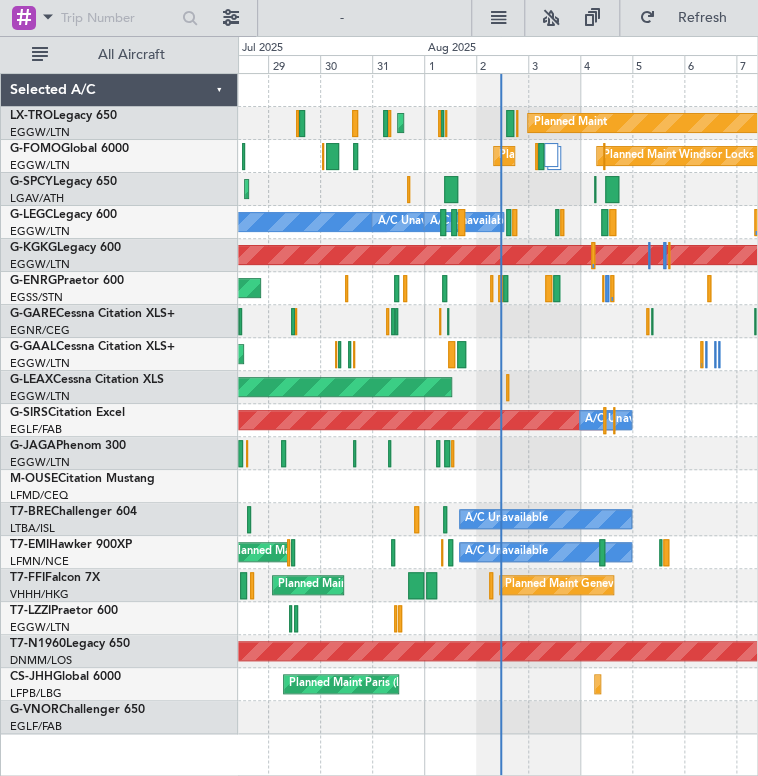 drag, startPoint x: 631, startPoint y: 456, endPoint x: 61, endPoint y: 429, distance: 570.6391 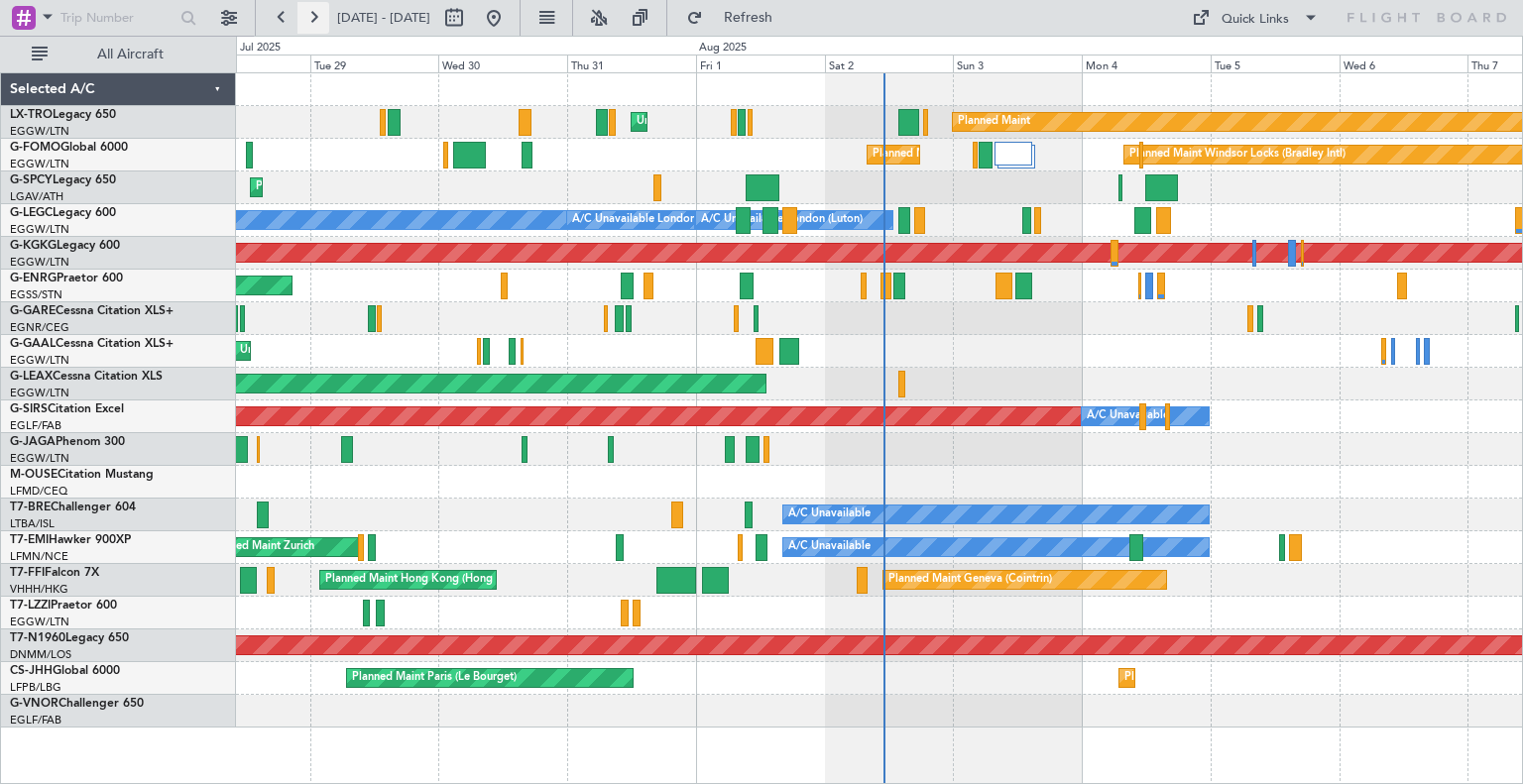 click at bounding box center (313, 18) 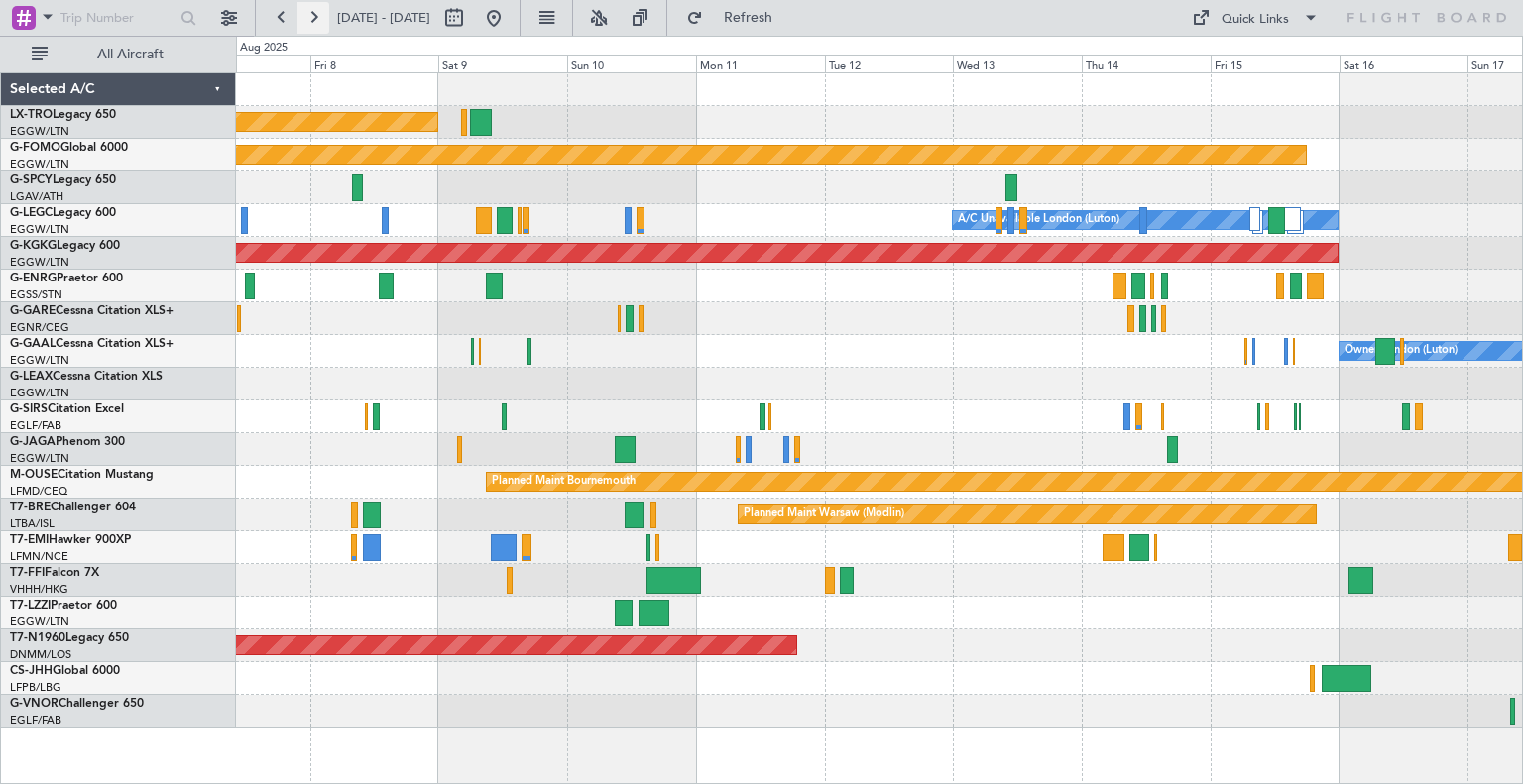 click at bounding box center (313, 18) 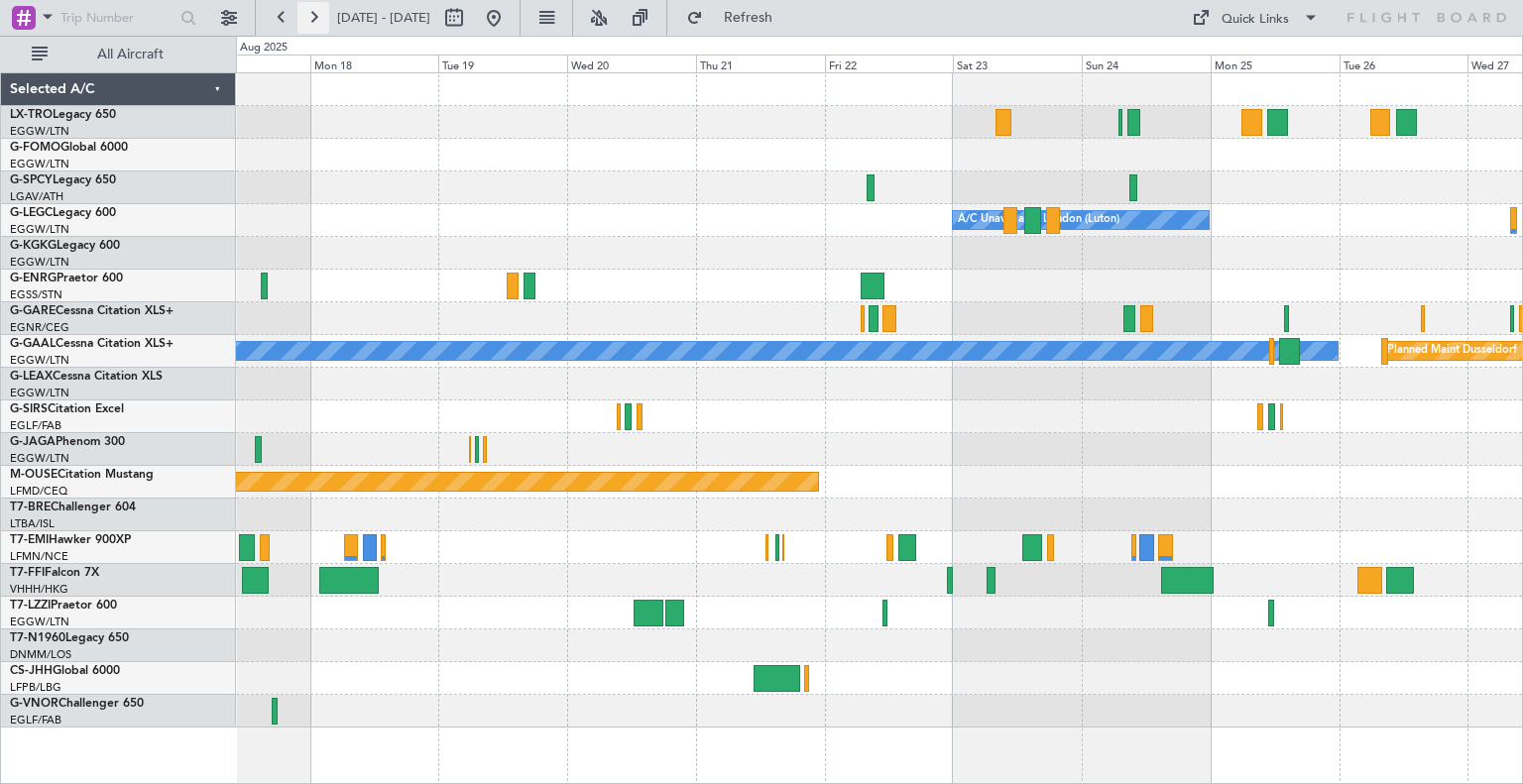 click at bounding box center [313, 18] 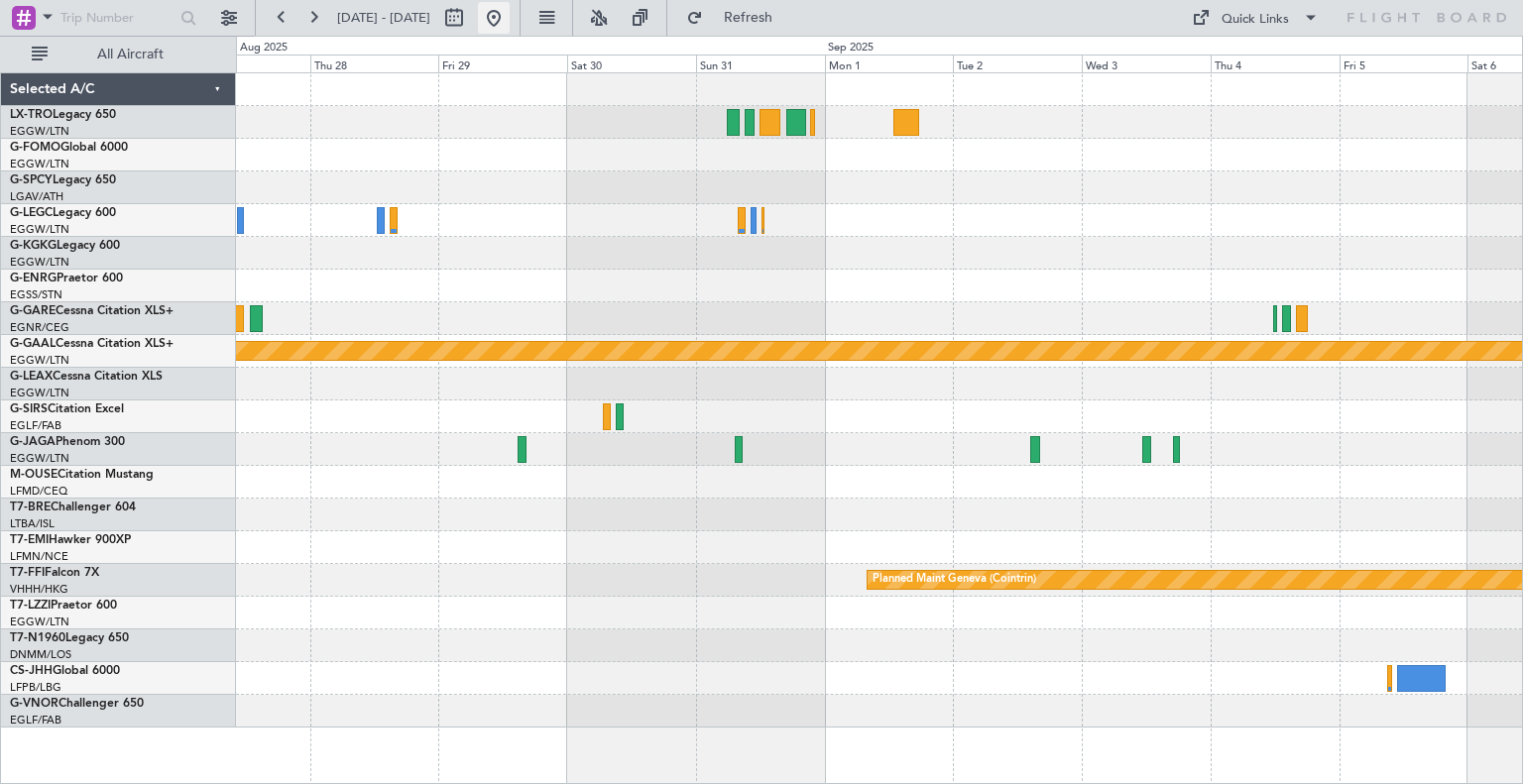 click at bounding box center (494, 18) 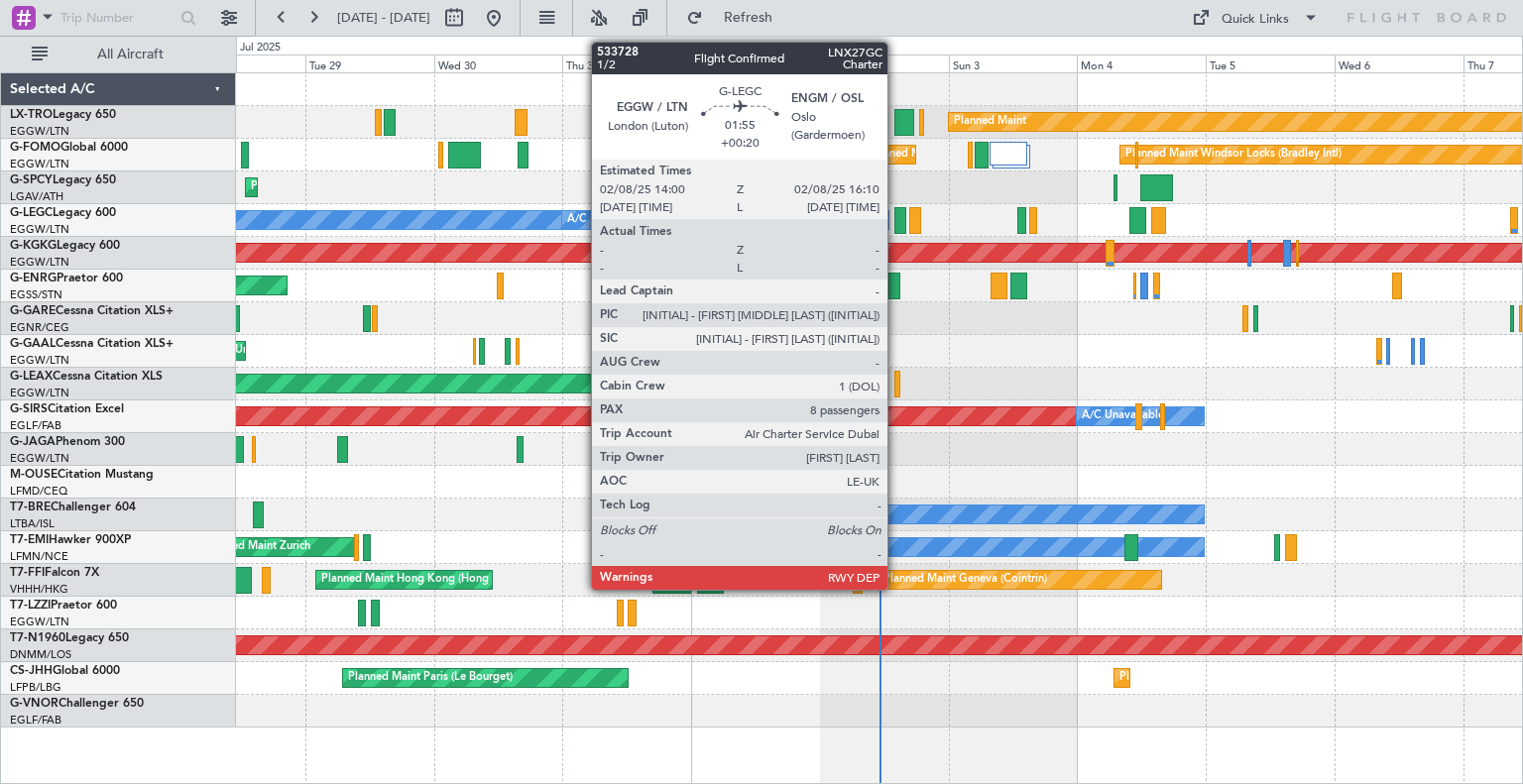 click 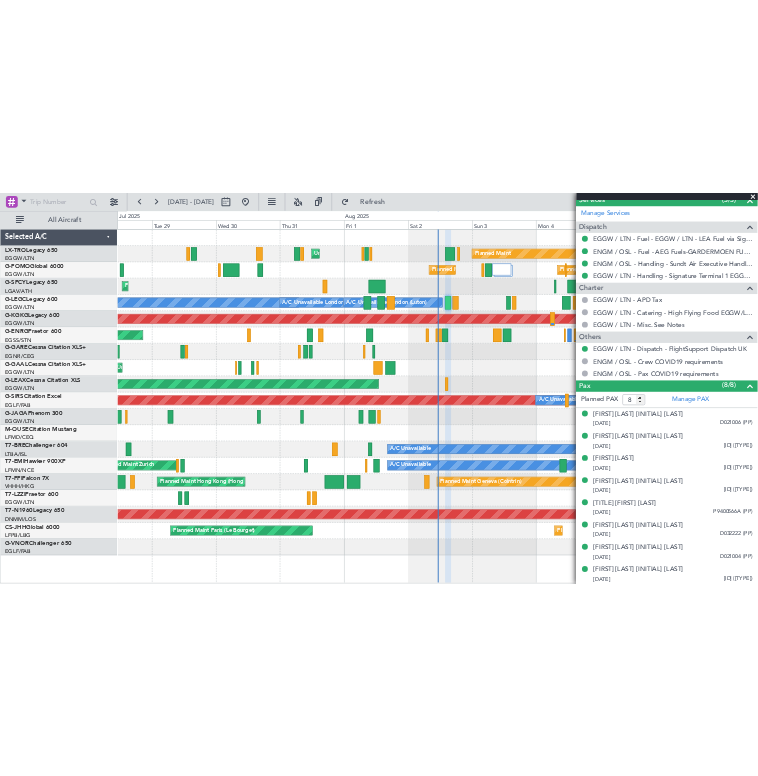 scroll, scrollTop: 0, scrollLeft: 0, axis: both 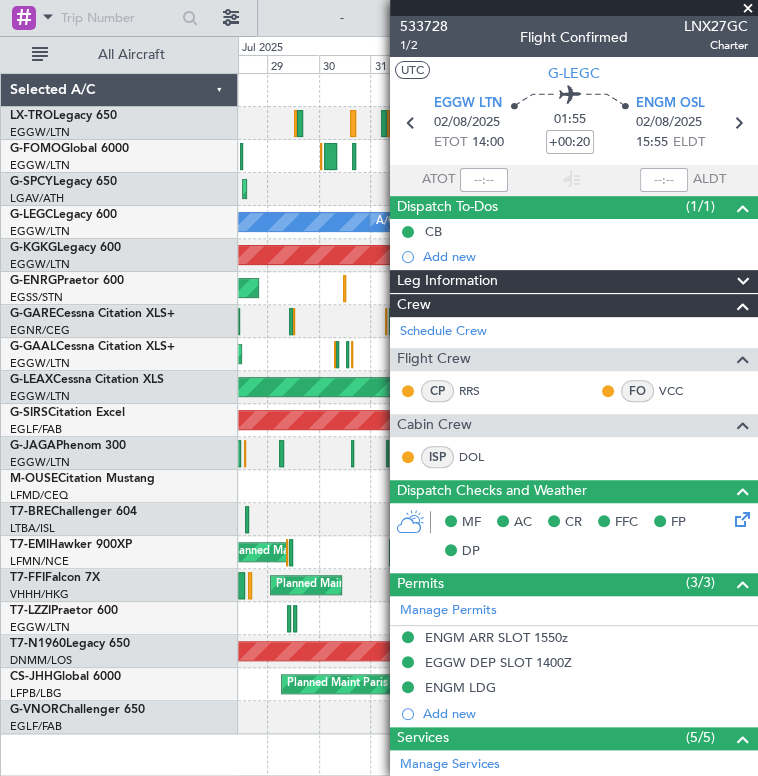 click at bounding box center (748, 9) 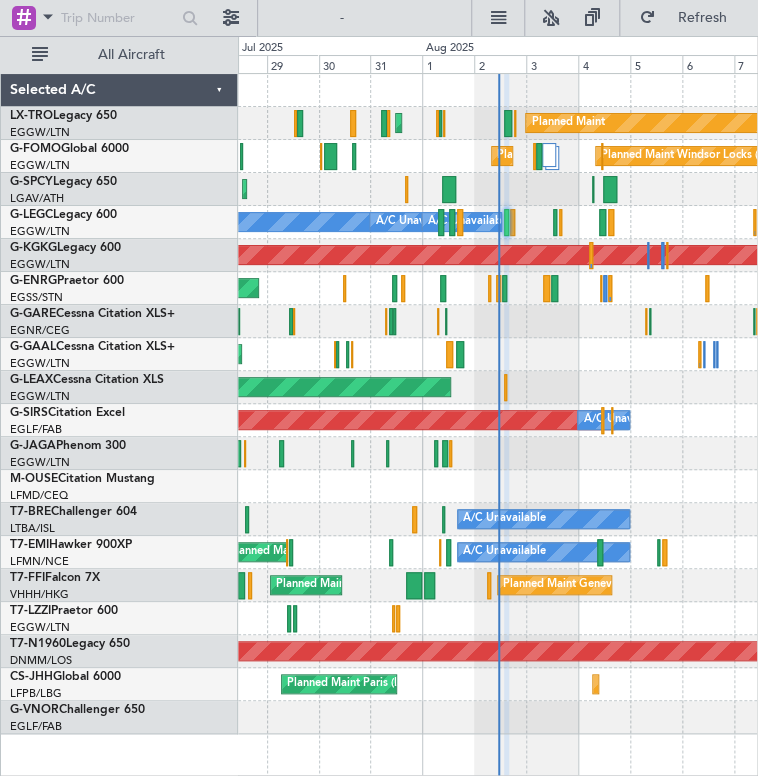 type on "0" 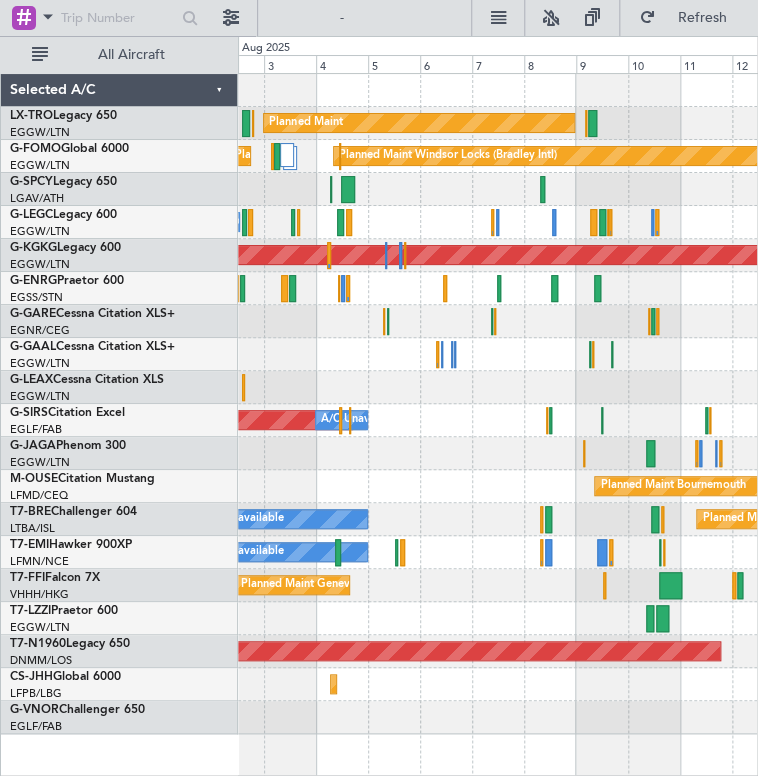 click on "Planned Maint
Unplanned Maint [CITY] ([AIRPORT])
Planned Maint [CITY] ([AIRPORT])
Planned Maint [CITY]
A/C Unavailable [CITY]
A/C Unavailable [CITY]
A/C Unavailable [CITY]
AOG Maint [CITY]
Planned Maint [CITY]
Planned Maint [CITY]
A/C Unavailable
Planned Maint [CITY]
A/C Unavailable
Planned Maint [CITY]
A/C Unavailable
Planned Maint [CITY]
Planned Maint [CITY]
Planned Maint [CITY]
Planned Maint [CITY]" 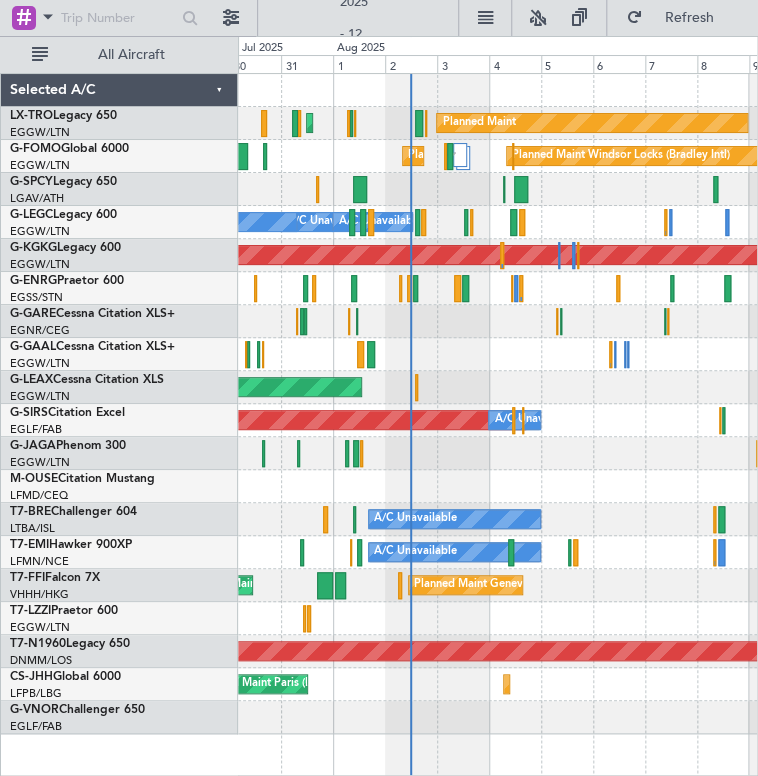 click on "Planned Maint
Unplanned Maint [CITY] ([AIRPORT])
Planned Maint [CITY] ([AIRPORT])
Planned Maint [CITY]
Planned Maint [CITY] ([AIRPORT])
A/C Unavailable [CITY]
A/C Unavailable [CITY]
AOG Maint [CITY]
AOG Maint [CITY]
Unplanned Maint [CITY]
Planned Maint [CITY]
Planned Maint [CITY]
A/C Unavailable
A/C Unavailable
Planned Maint [CITY]
A/C Unavailable
Planned Maint [CITY]
A/C Unavailable
Planned Maint [CITY]
Planned Maint [CITY]
Planned Maint [CITY]" 